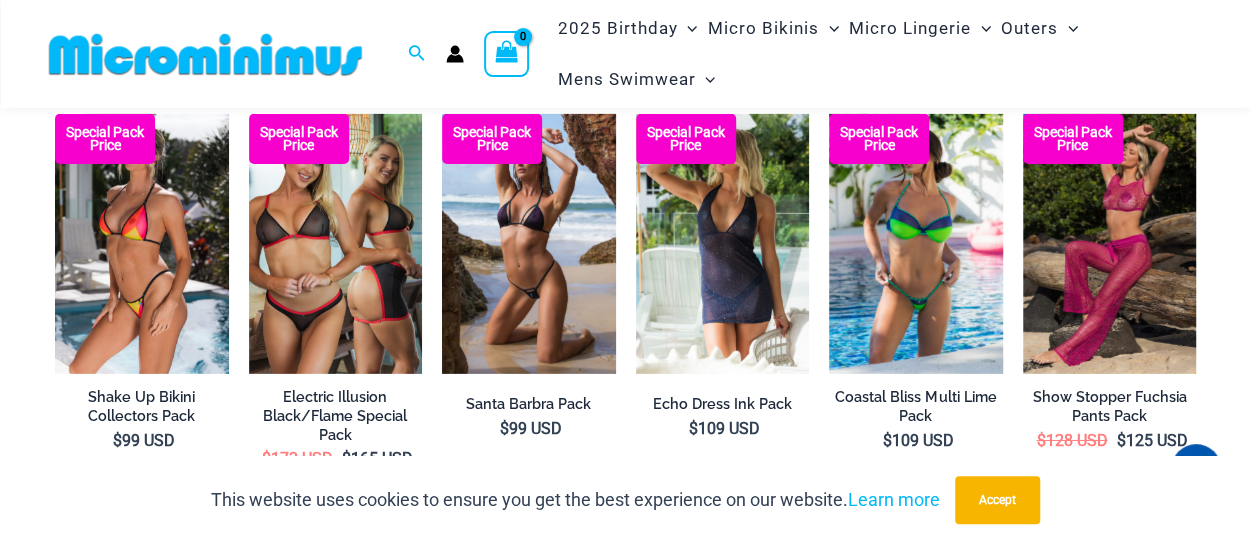 scroll, scrollTop: 3195, scrollLeft: 0, axis: vertical 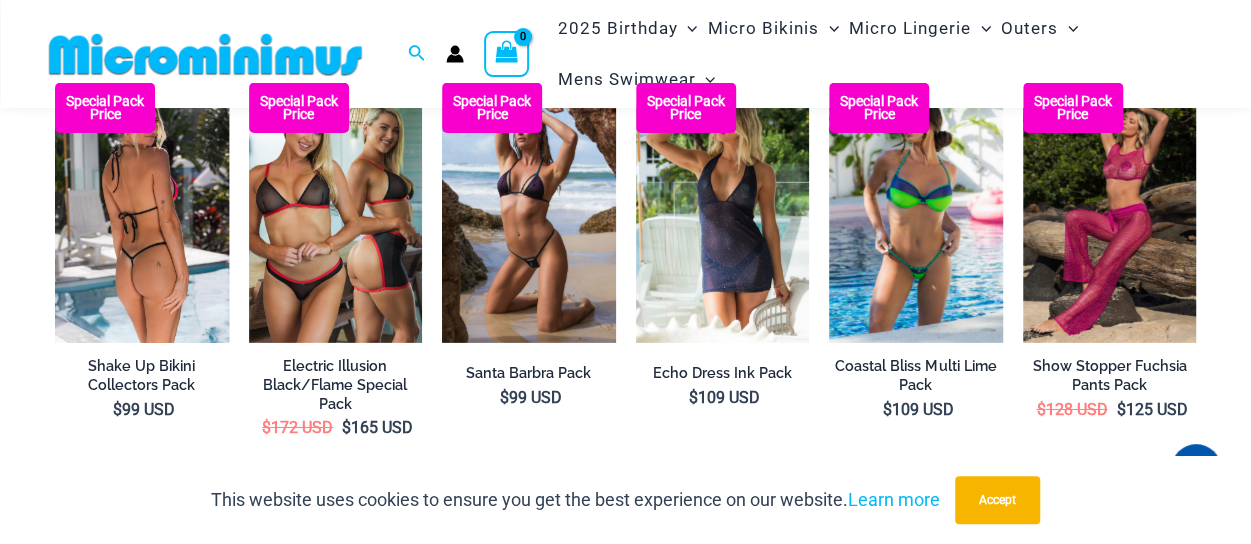 click at bounding box center (142, 213) 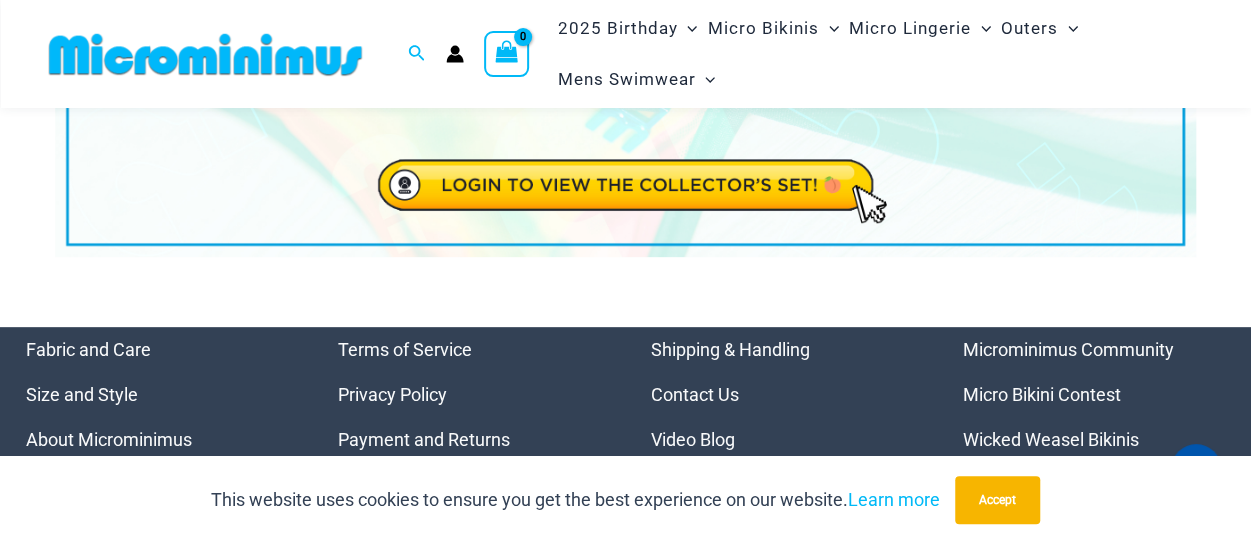 scroll, scrollTop: 235, scrollLeft: 0, axis: vertical 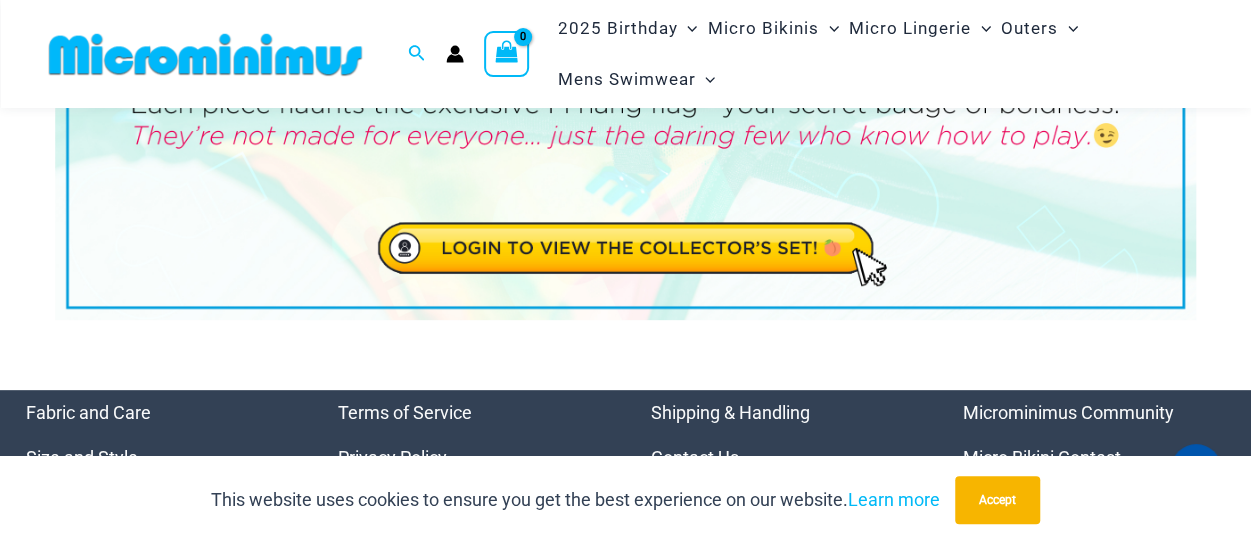 click at bounding box center [625, 126] 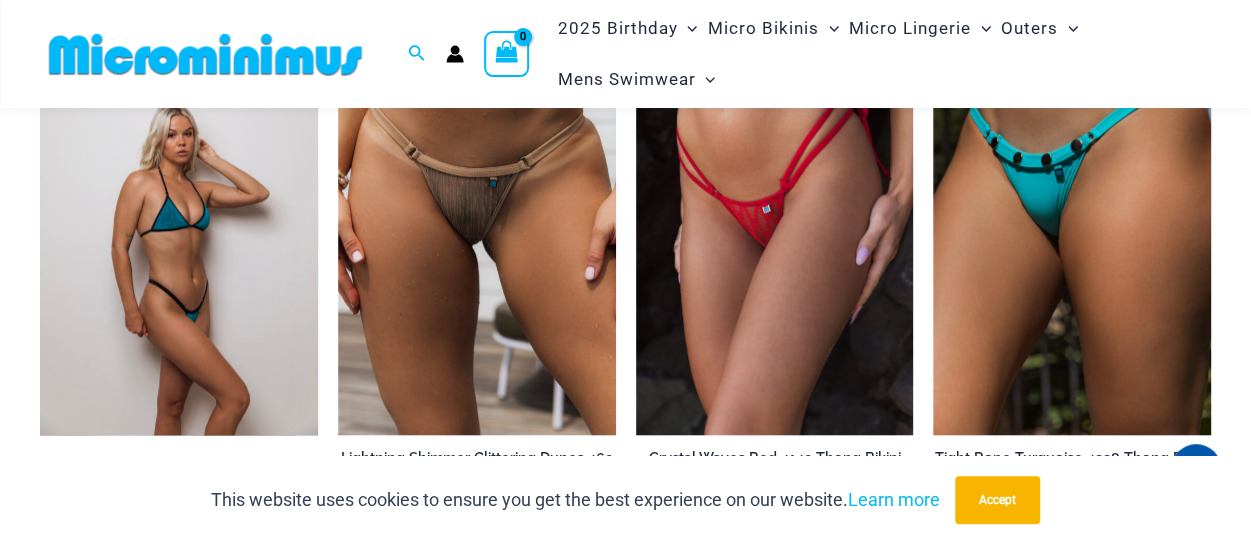 scroll, scrollTop: 4700, scrollLeft: 0, axis: vertical 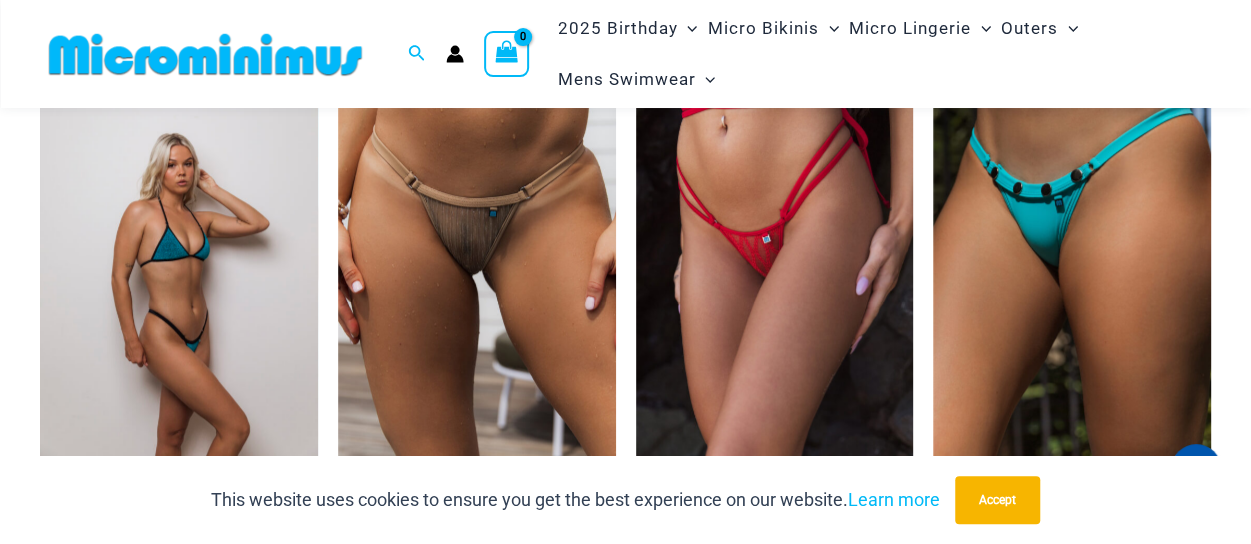 click at bounding box center (179, 256) 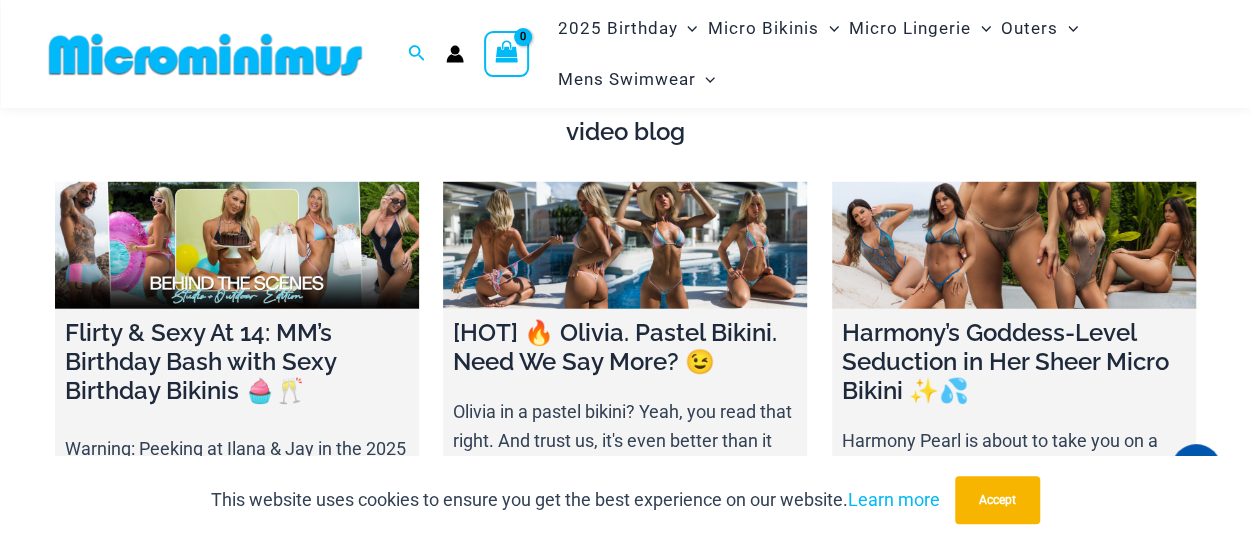 scroll, scrollTop: 6484, scrollLeft: 0, axis: vertical 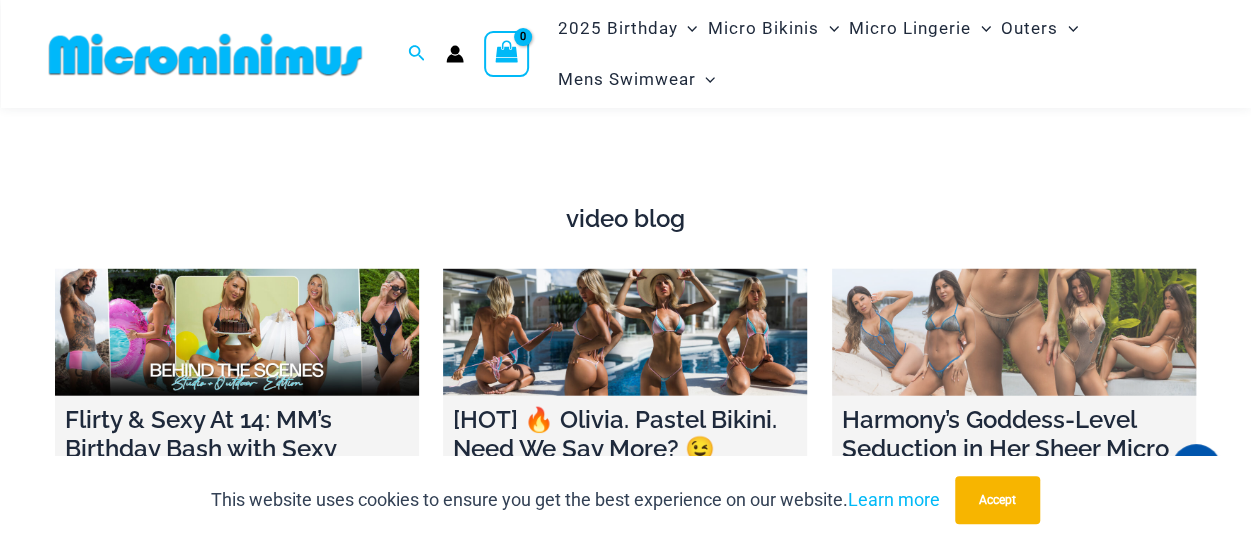 click at bounding box center (1014, 332) 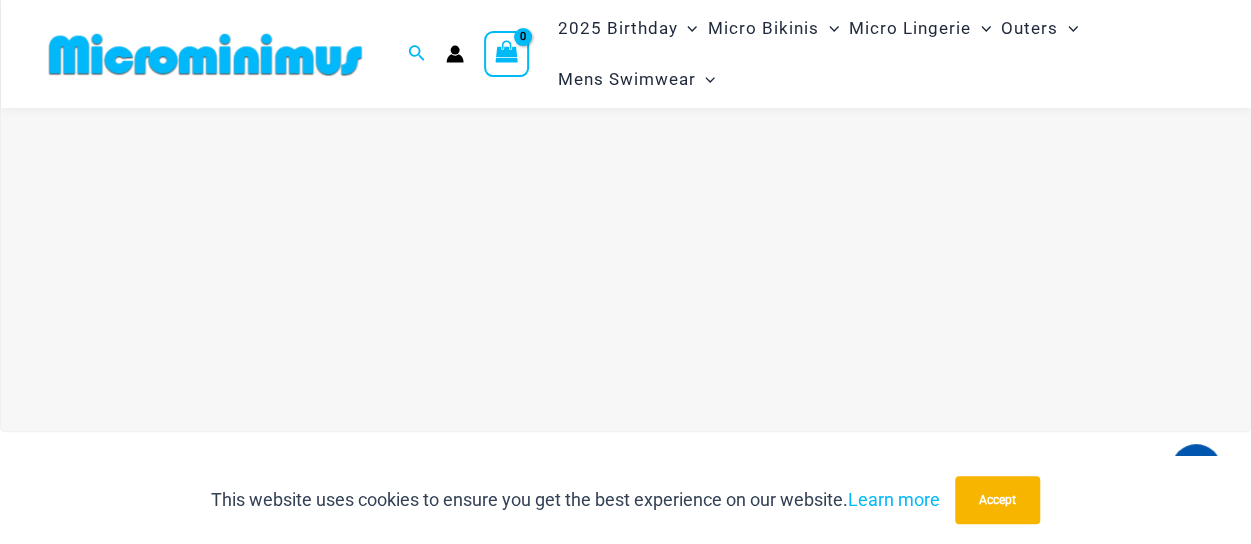 scroll, scrollTop: 185, scrollLeft: 0, axis: vertical 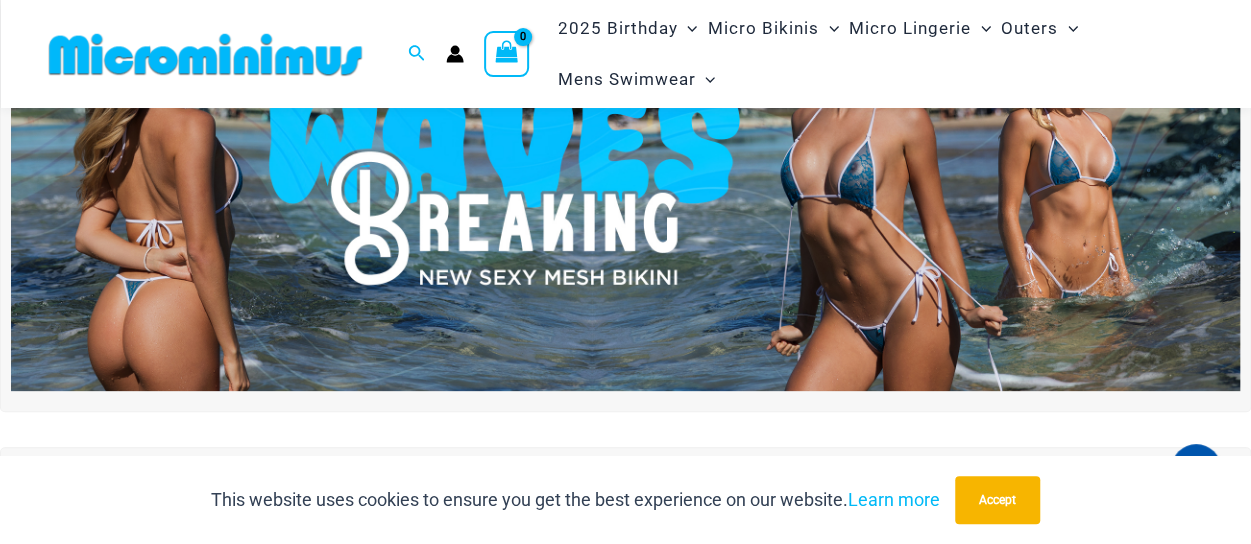 click at bounding box center (625, 183) 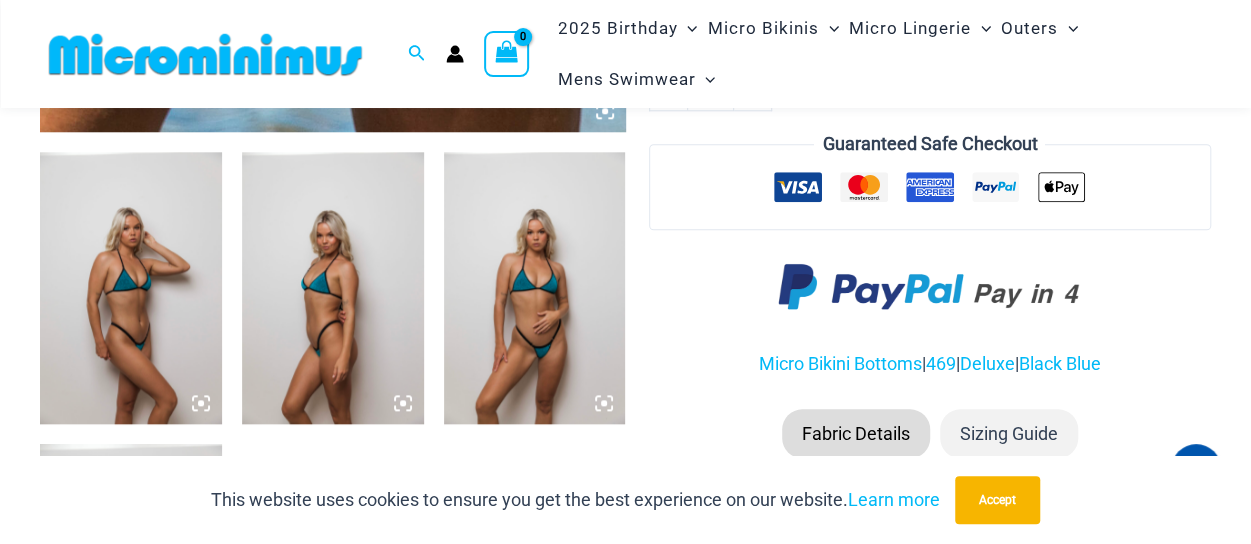 scroll, scrollTop: 992, scrollLeft: 0, axis: vertical 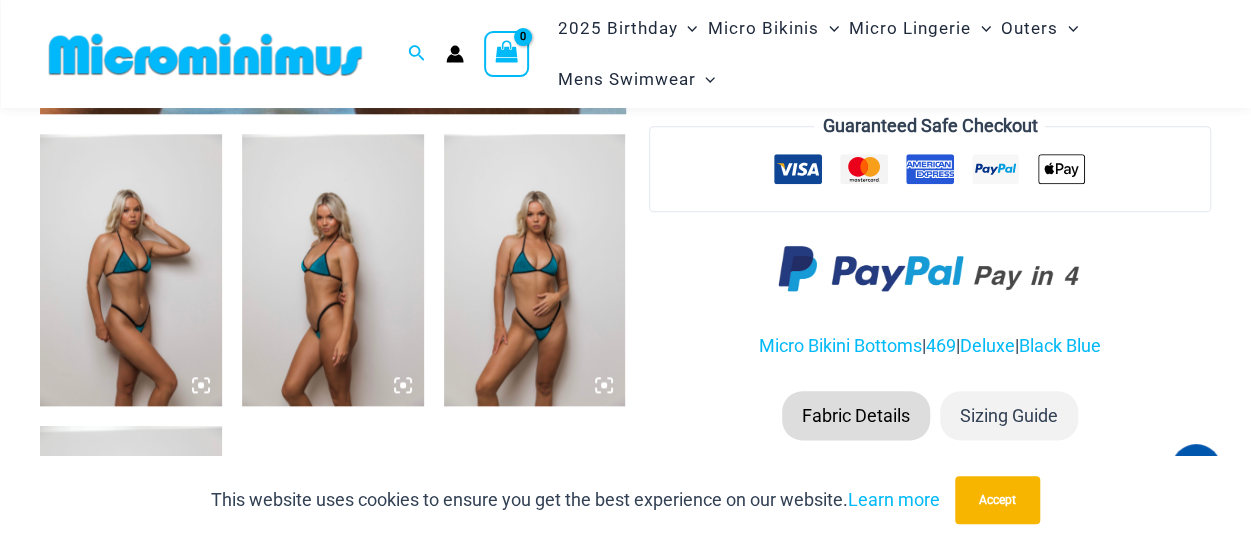 click at bounding box center (535, 270) 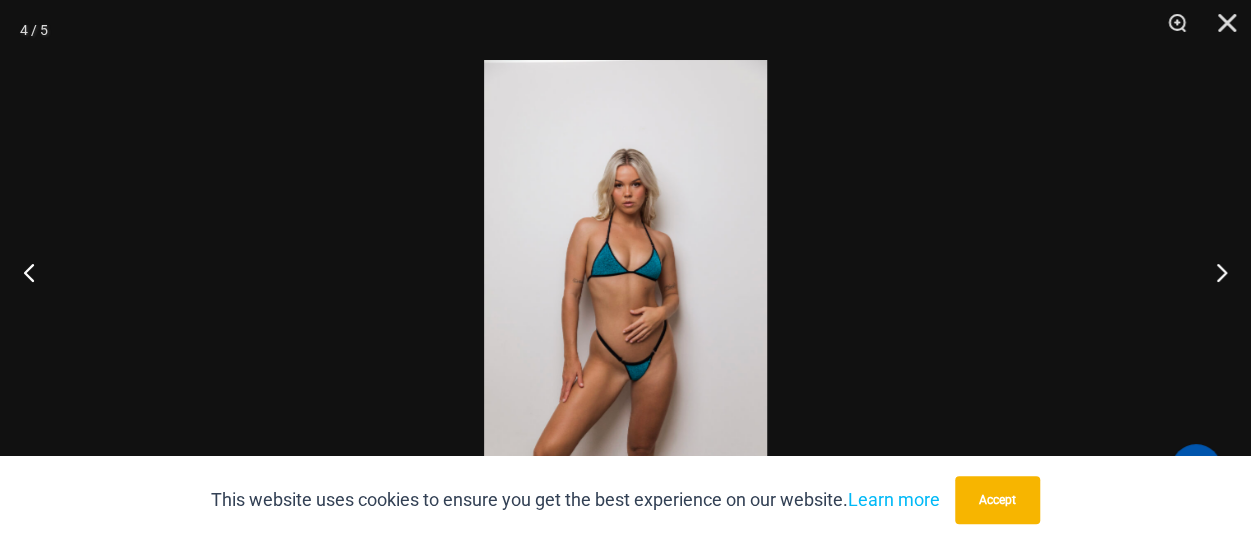 click at bounding box center [625, 272] 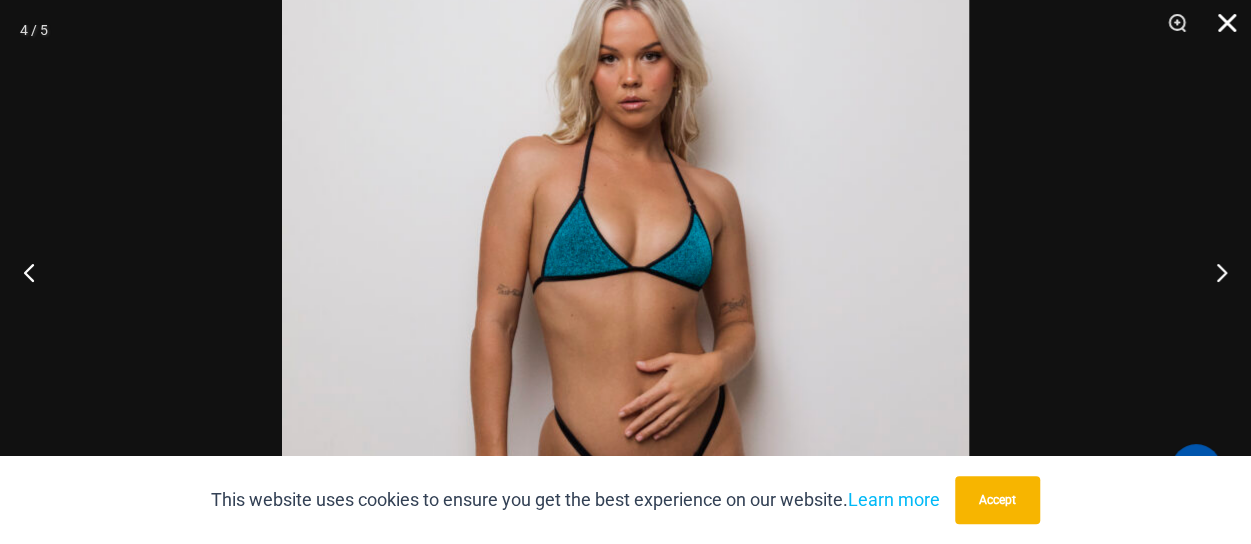 click at bounding box center (1220, 30) 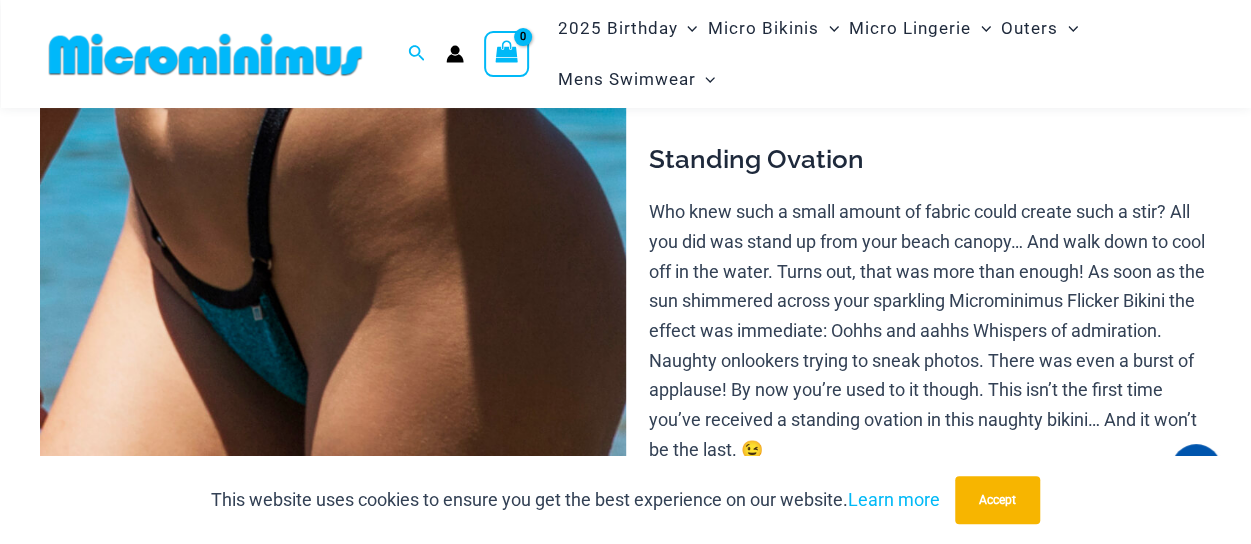 scroll, scrollTop: 192, scrollLeft: 0, axis: vertical 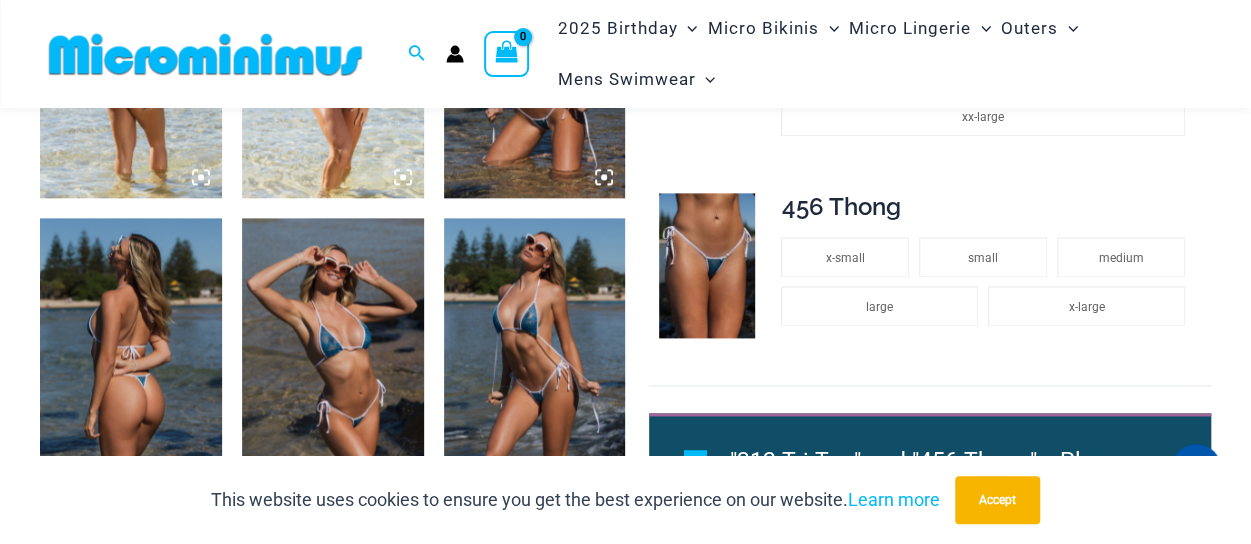 click at bounding box center (131, 62) 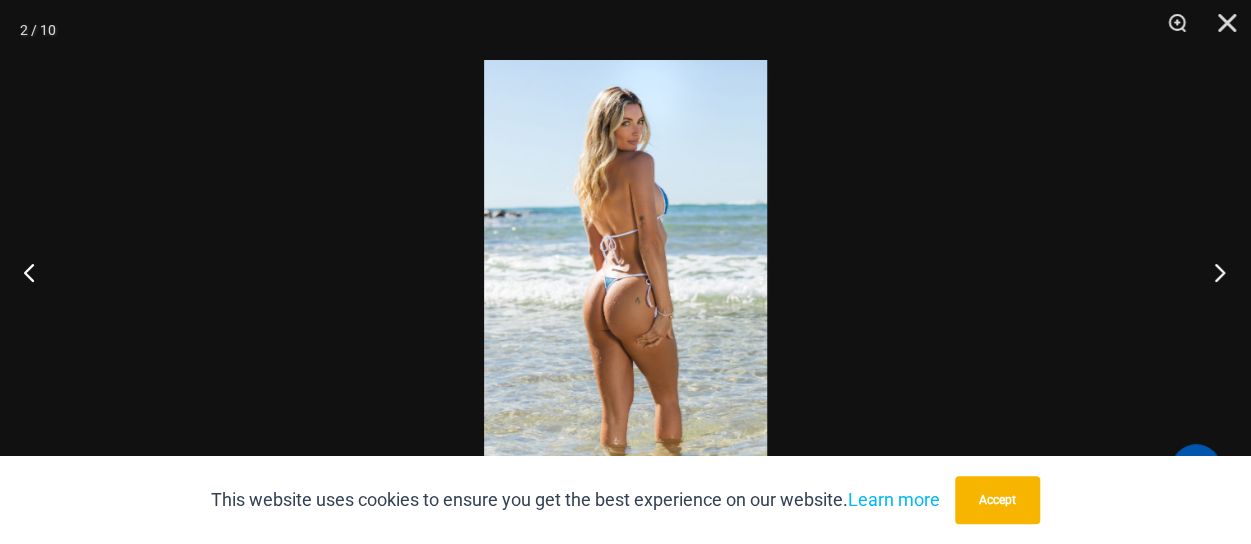 click at bounding box center [1213, 272] 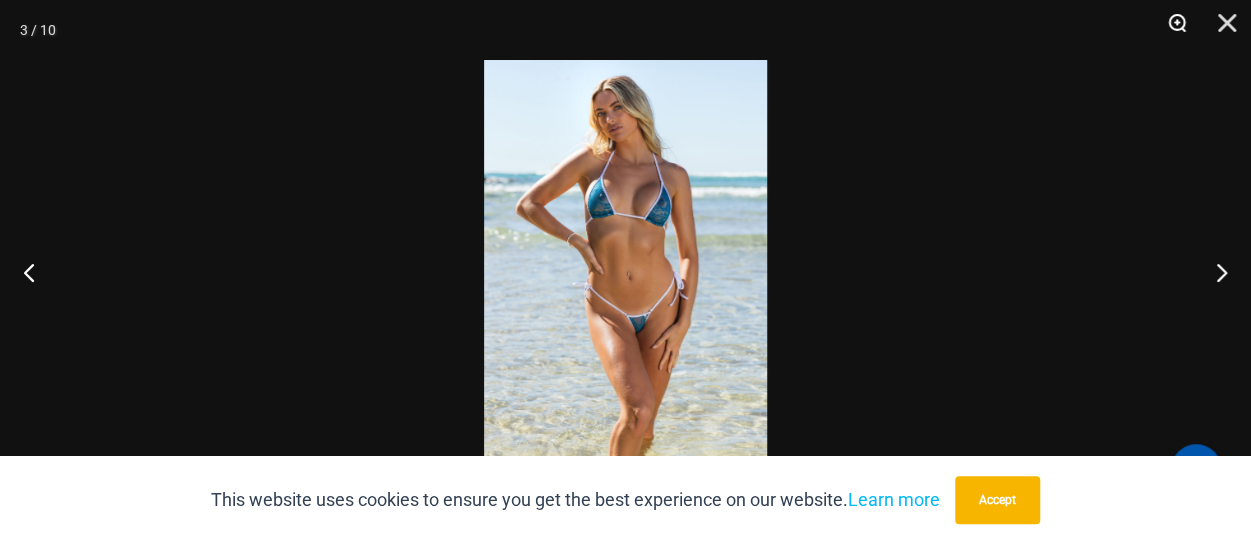 click at bounding box center (1170, 30) 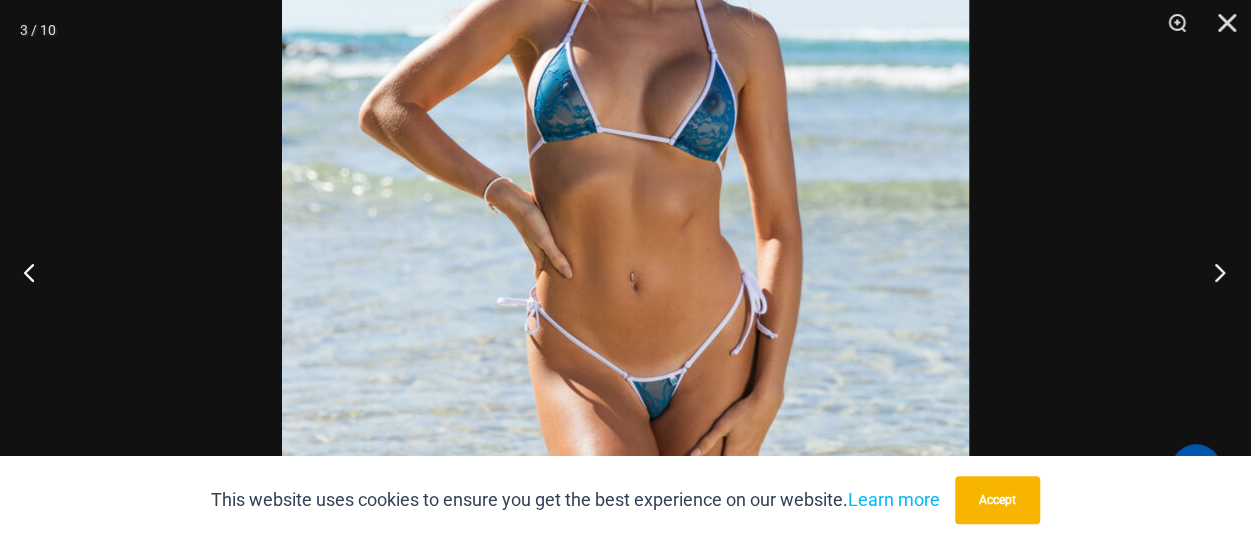 click at bounding box center (1213, 272) 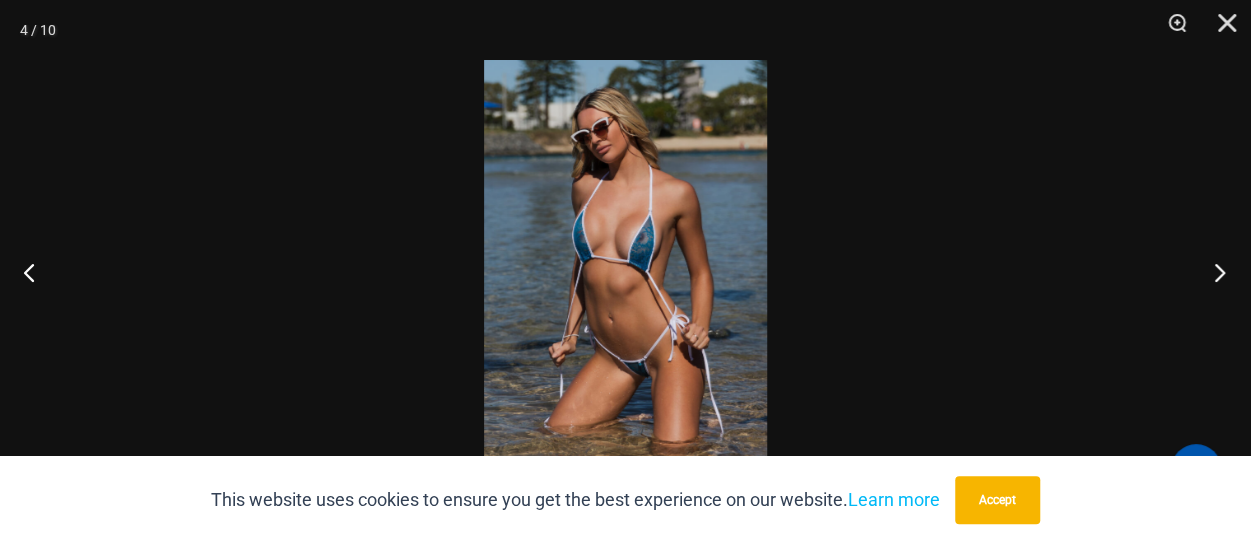 click at bounding box center [1213, 272] 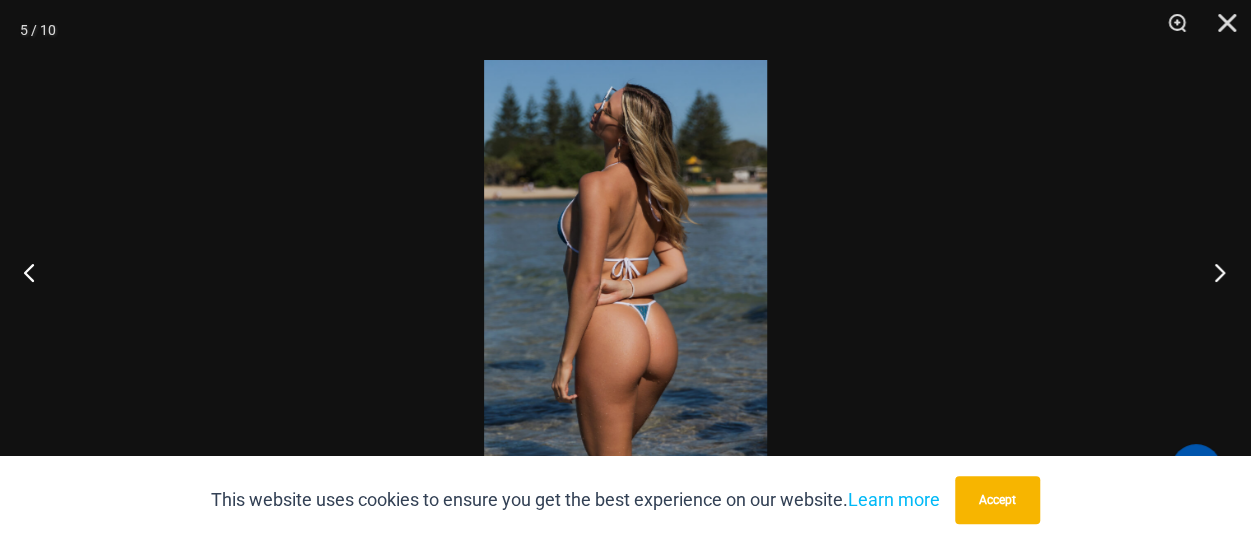 click at bounding box center (1213, 272) 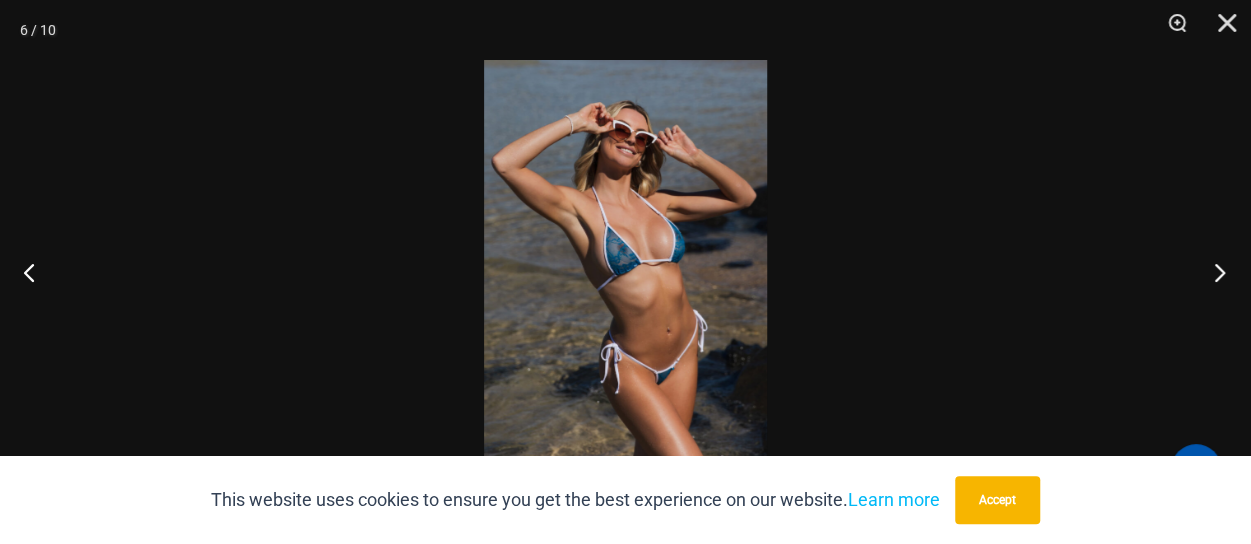 click at bounding box center (1213, 272) 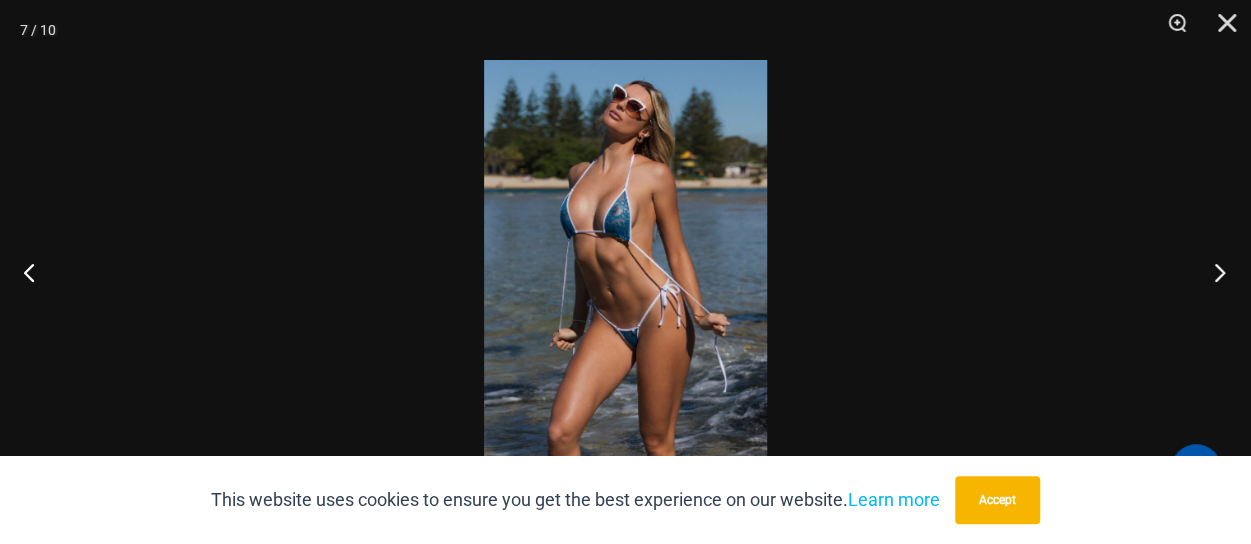 click at bounding box center [1213, 272] 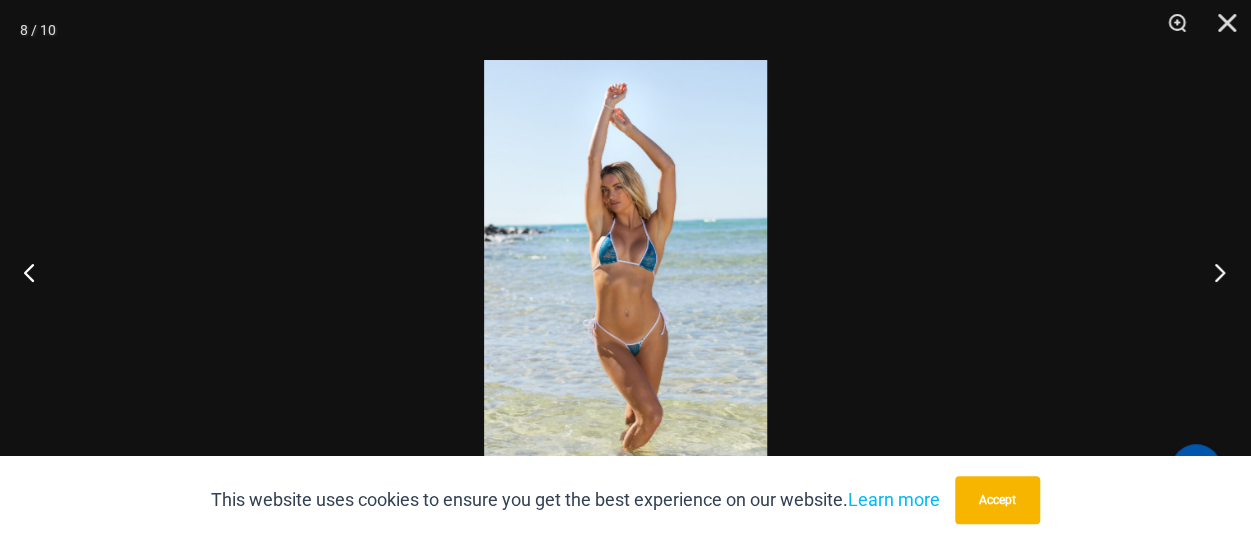 click at bounding box center (1213, 272) 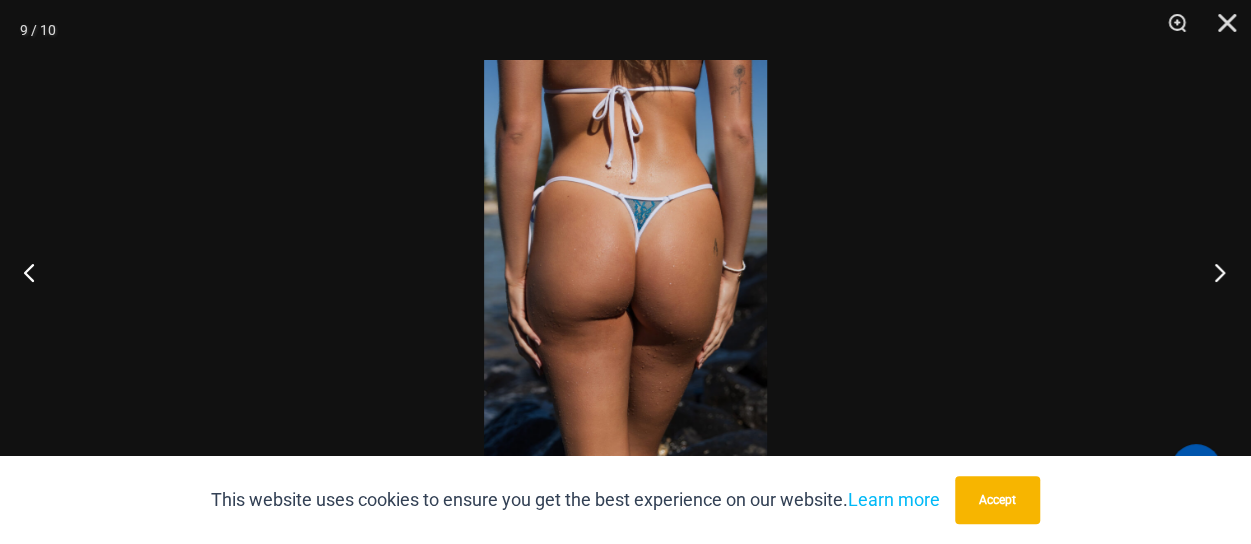 click at bounding box center [1213, 272] 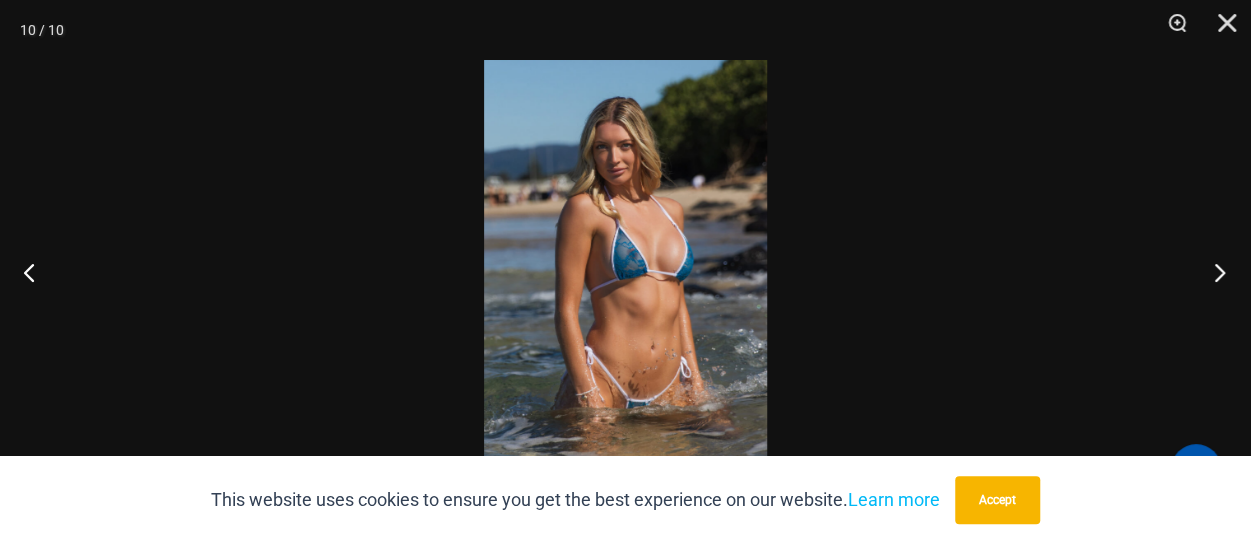 click at bounding box center [1213, 272] 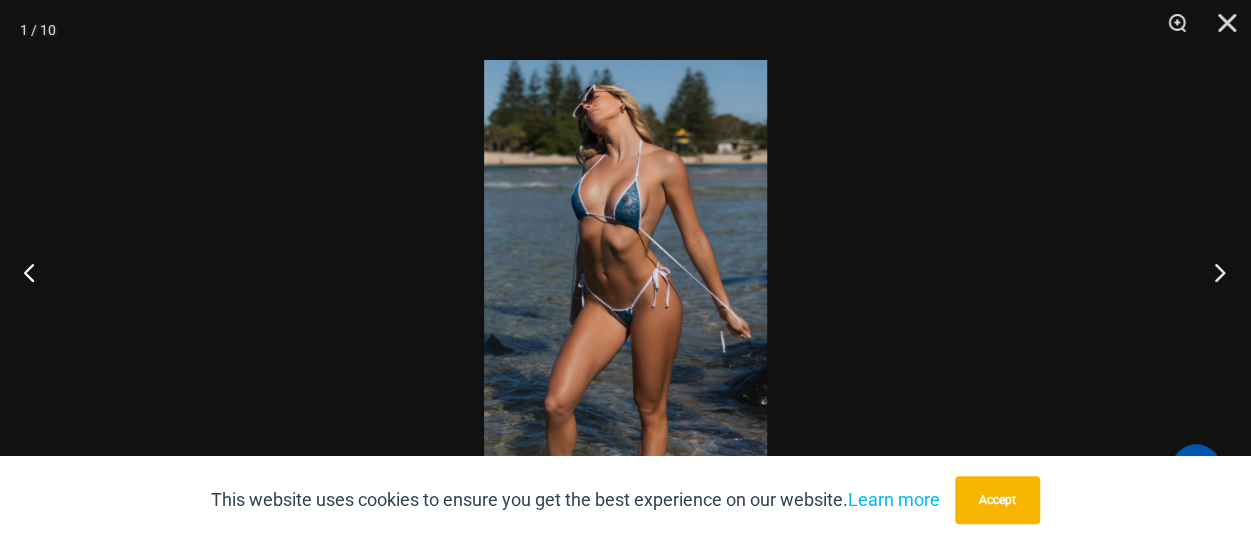 click at bounding box center [1213, 272] 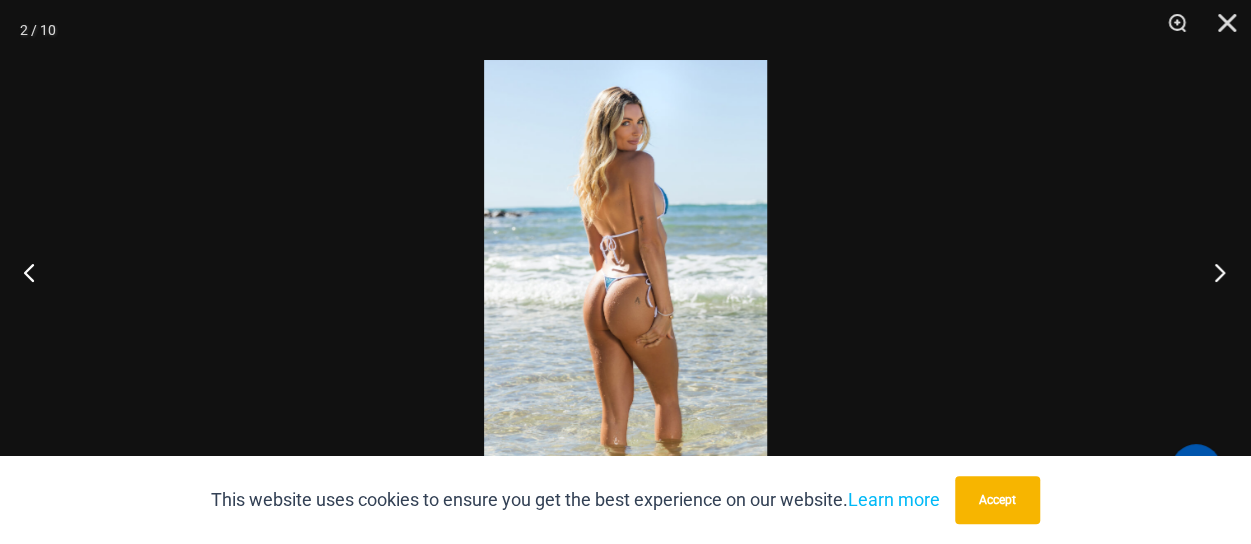 click at bounding box center (1213, 272) 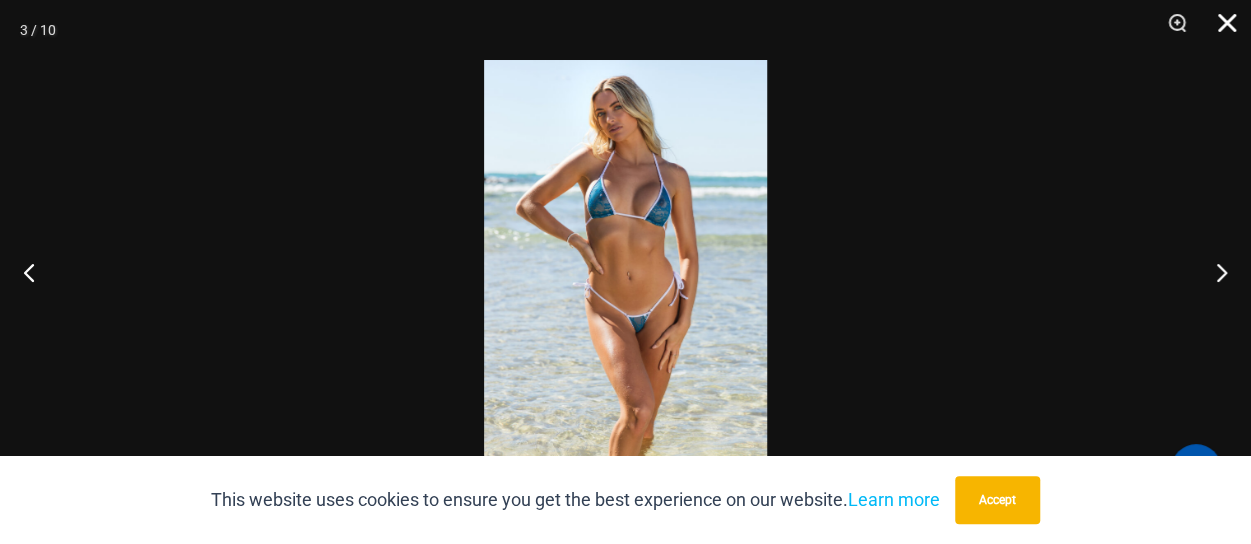 click at bounding box center [1220, 30] 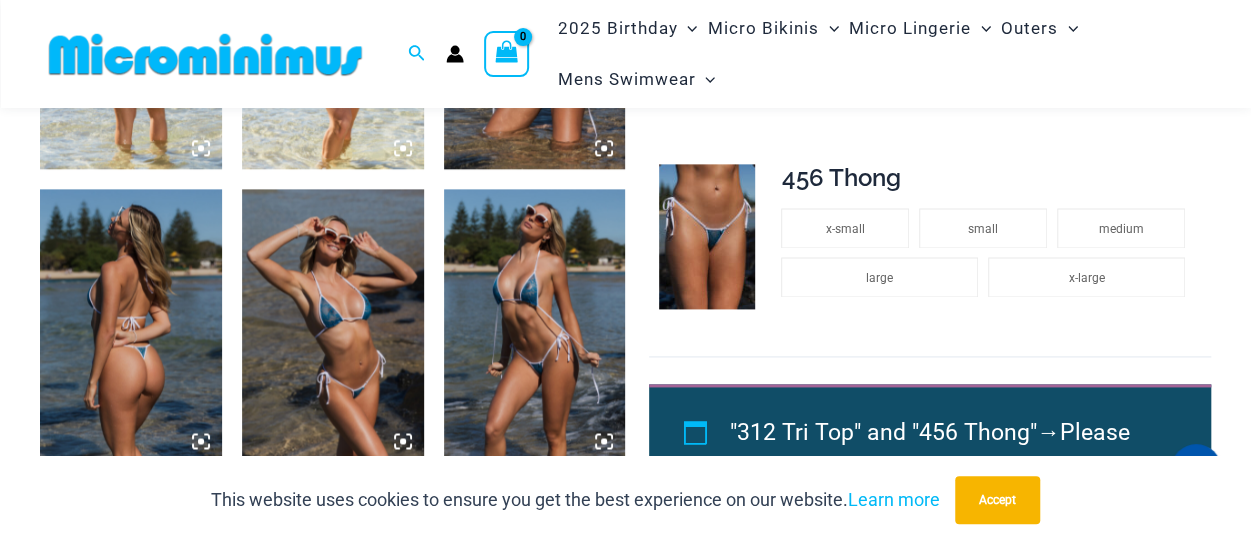 scroll, scrollTop: 1183, scrollLeft: 0, axis: vertical 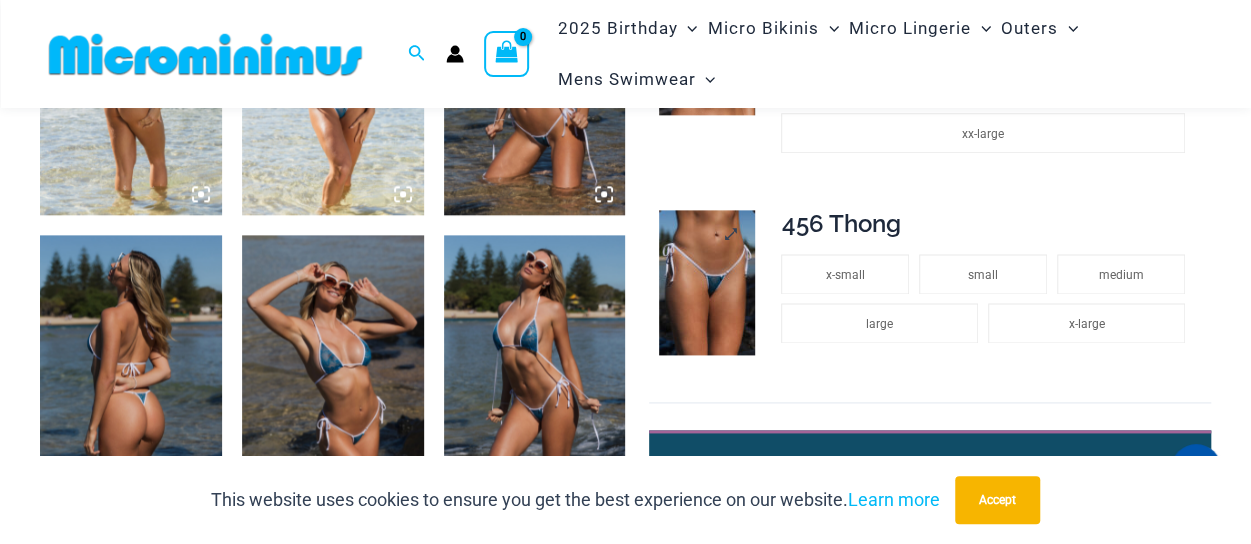 click at bounding box center [707, 282] 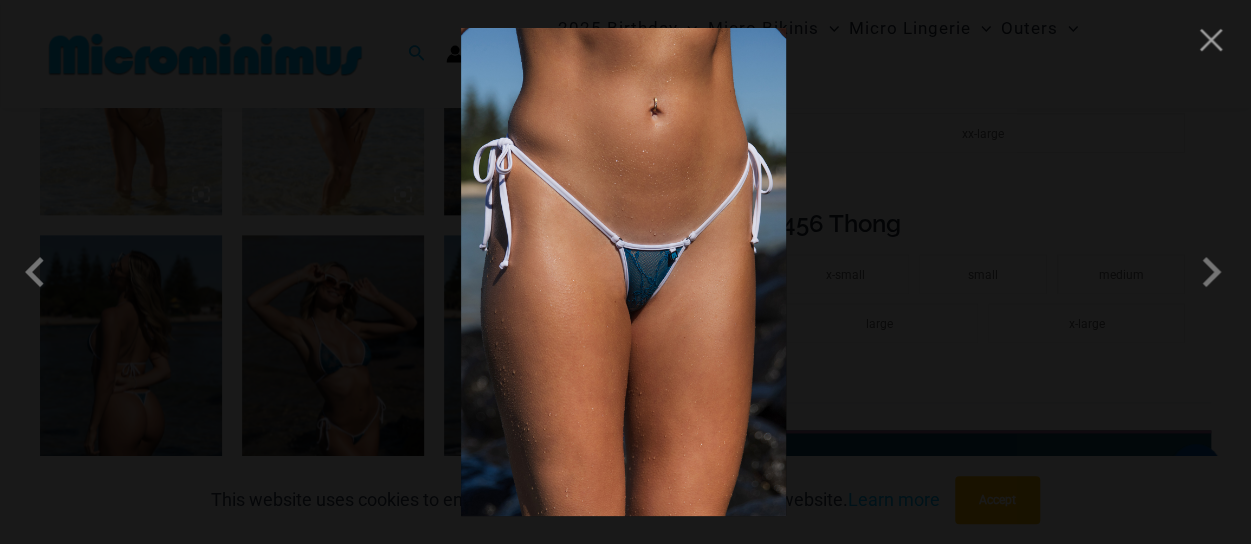 click at bounding box center [623, 272] 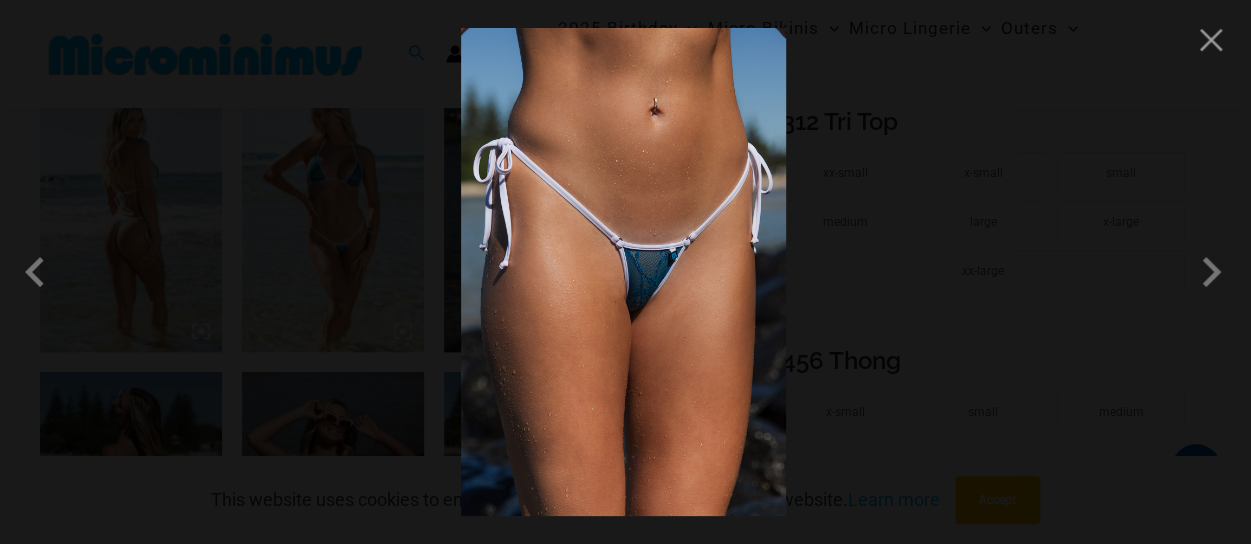 scroll, scrollTop: 1083, scrollLeft: 0, axis: vertical 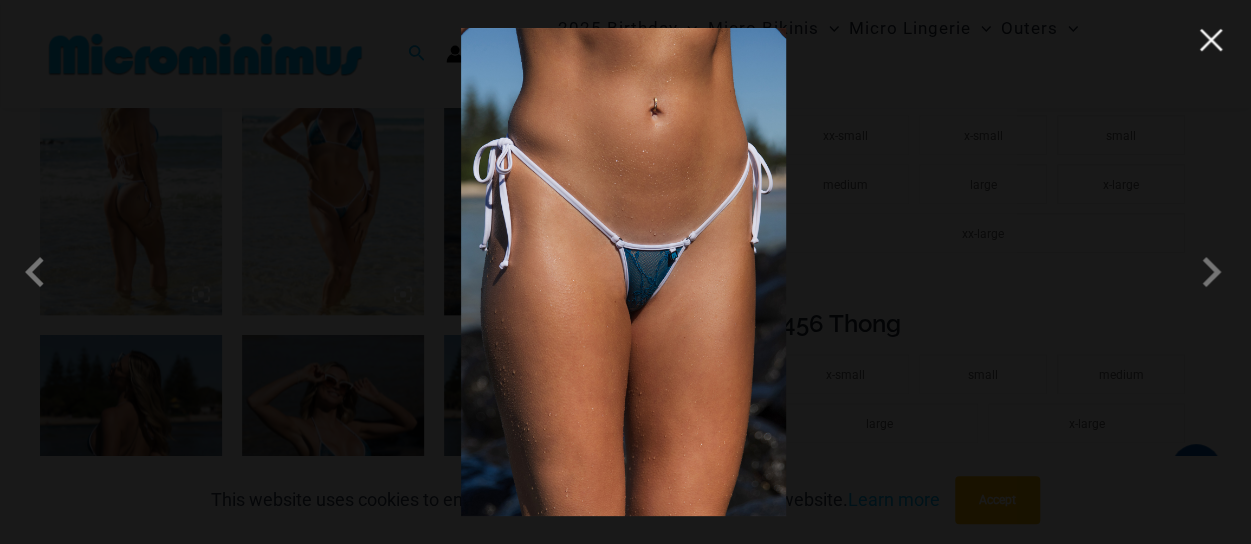 click at bounding box center (1211, 40) 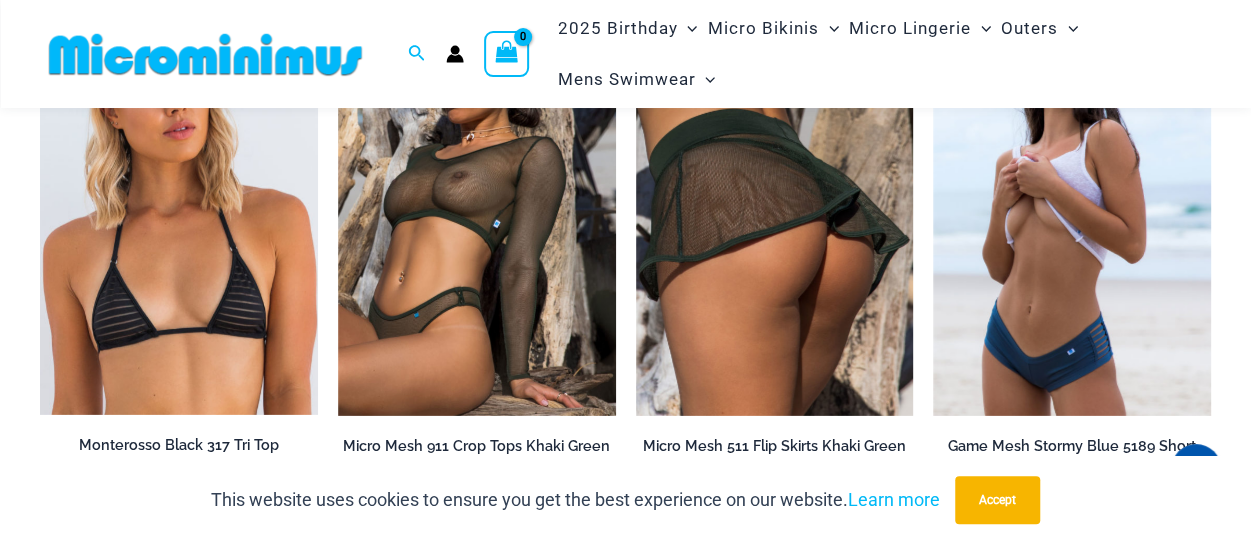 scroll, scrollTop: 3183, scrollLeft: 0, axis: vertical 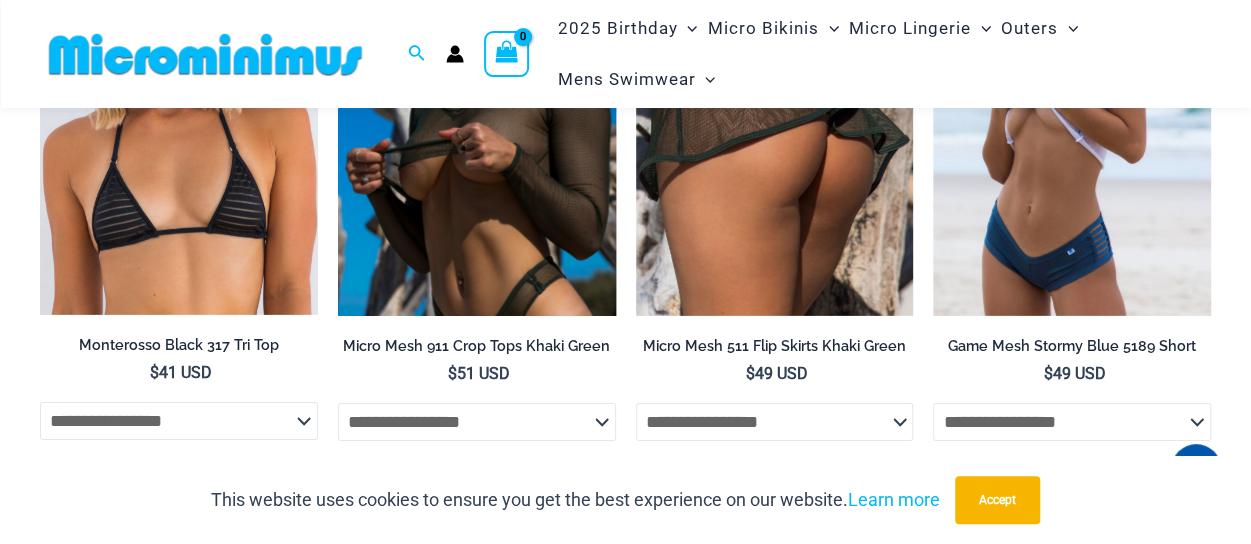 click at bounding box center (477, 107) 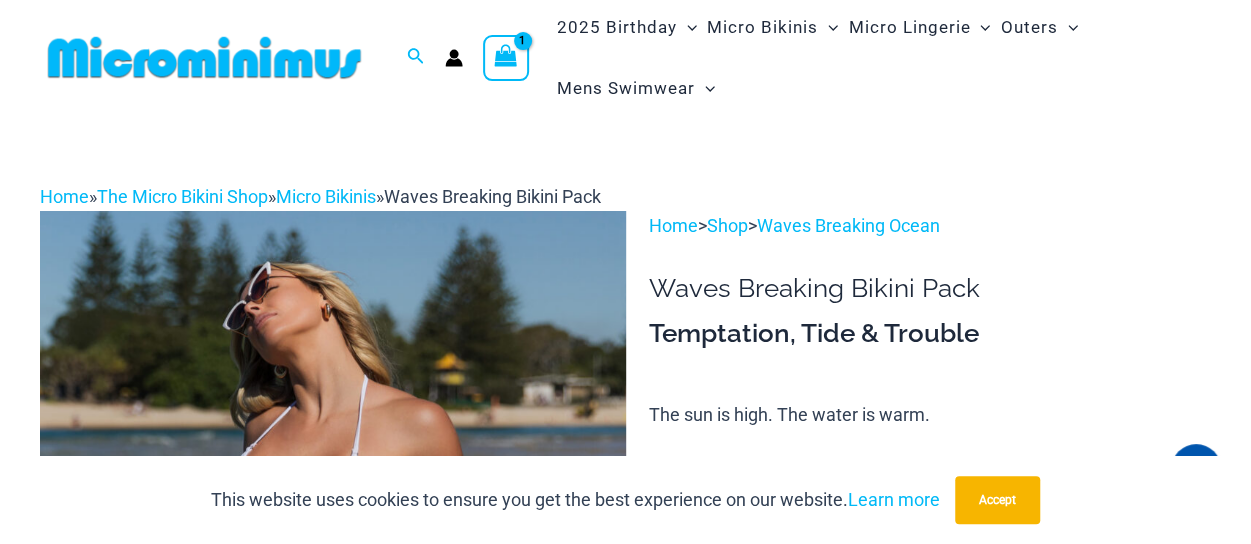 scroll, scrollTop: 0, scrollLeft: 0, axis: both 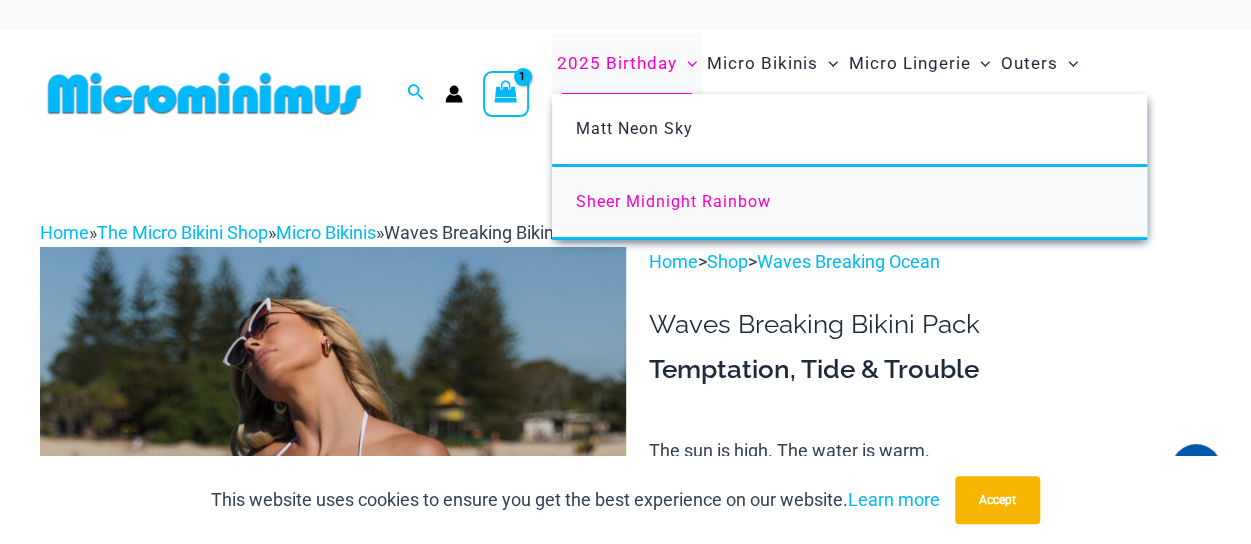click on "Sheer Midnight Rainbow" at bounding box center (673, 201) 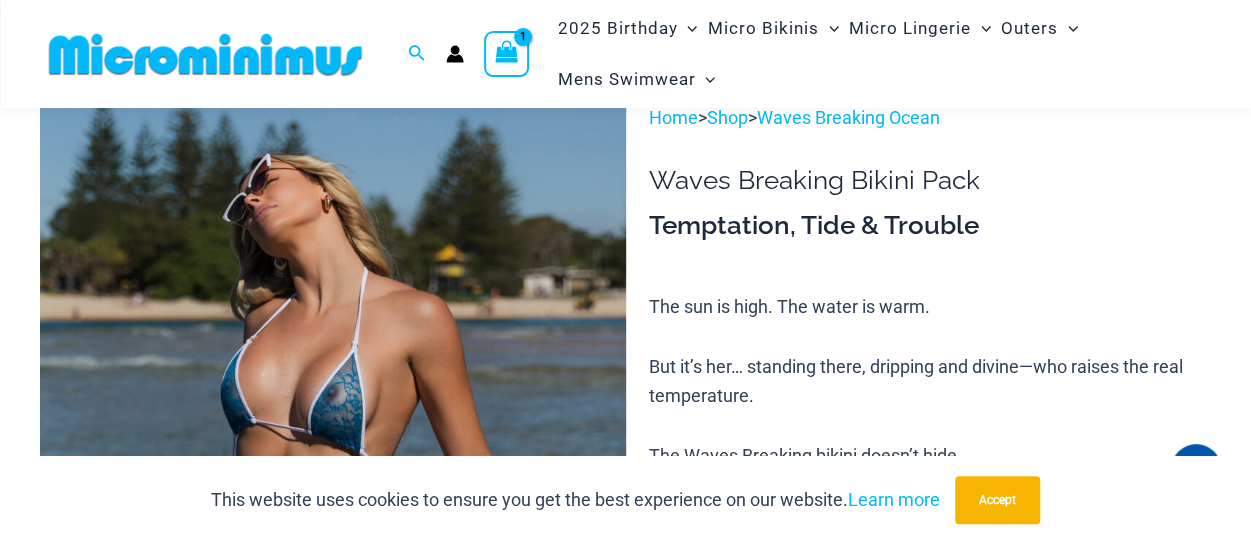 scroll, scrollTop: 93, scrollLeft: 0, axis: vertical 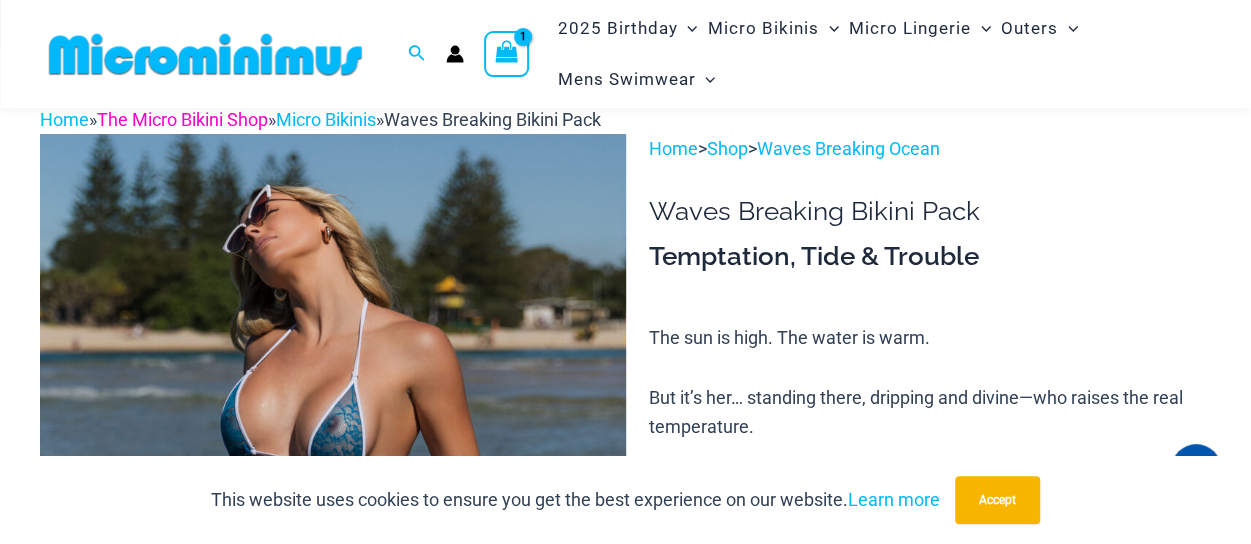 click on "The Micro Bikini Shop" at bounding box center (182, 119) 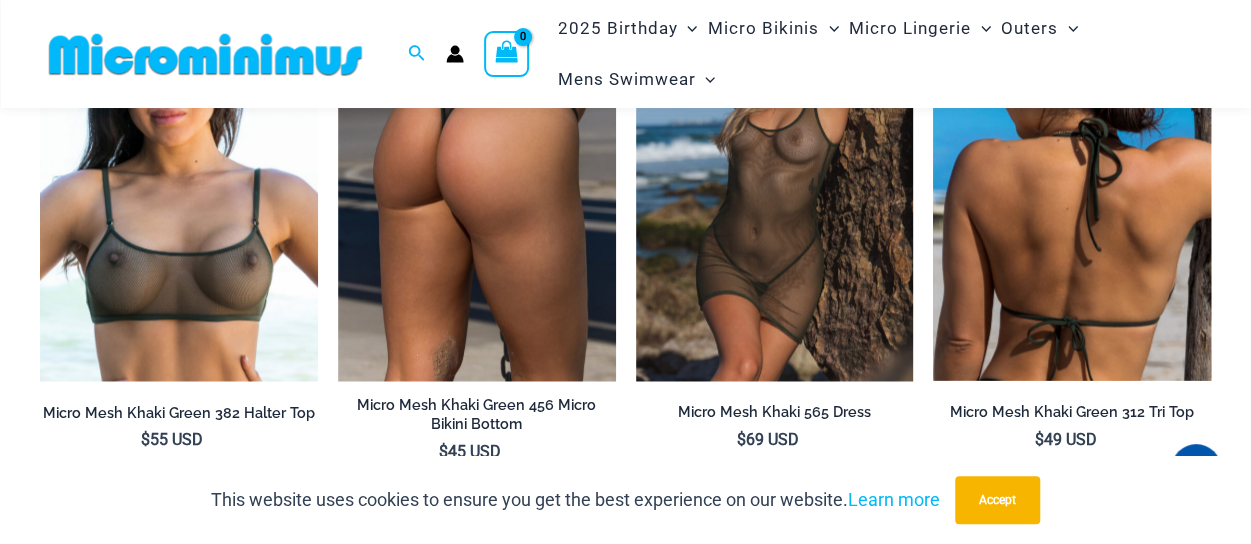 scroll, scrollTop: 1797, scrollLeft: 0, axis: vertical 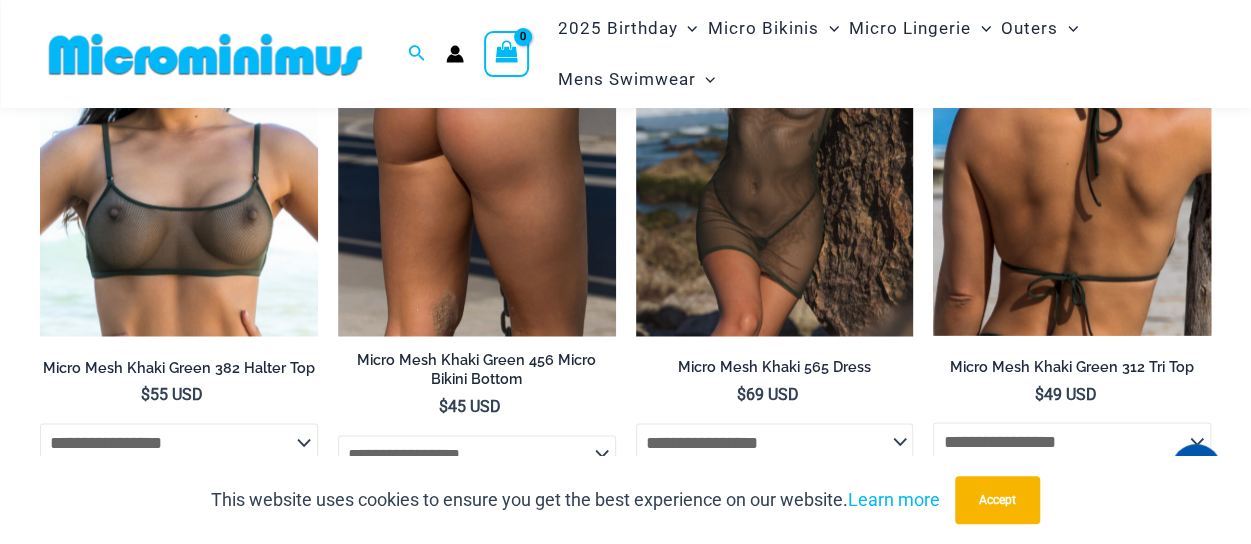 click on "**********" 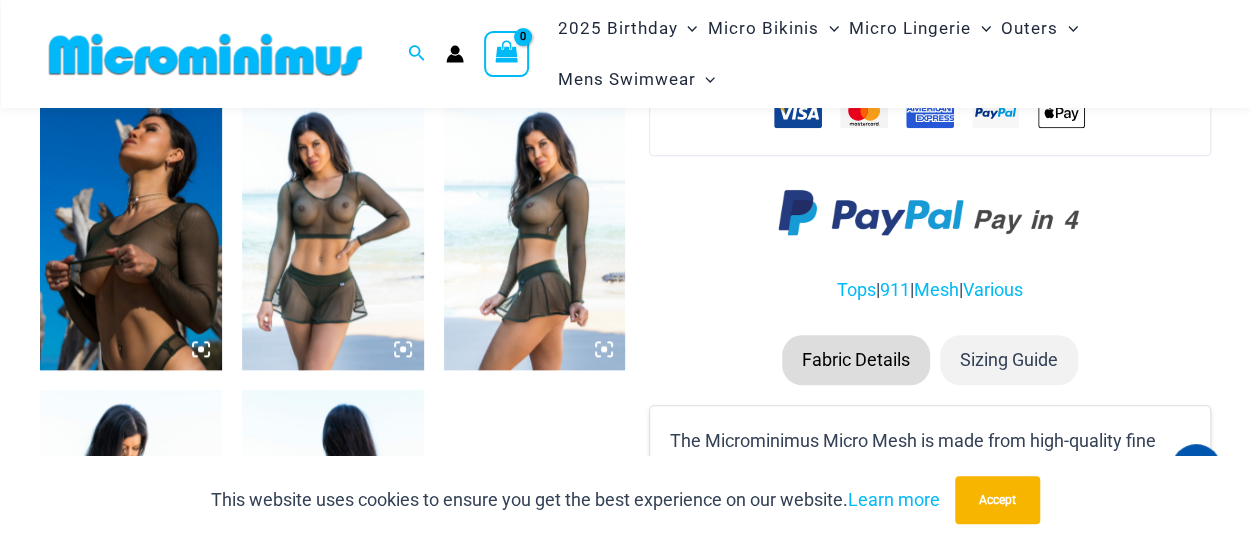 scroll, scrollTop: 1000, scrollLeft: 0, axis: vertical 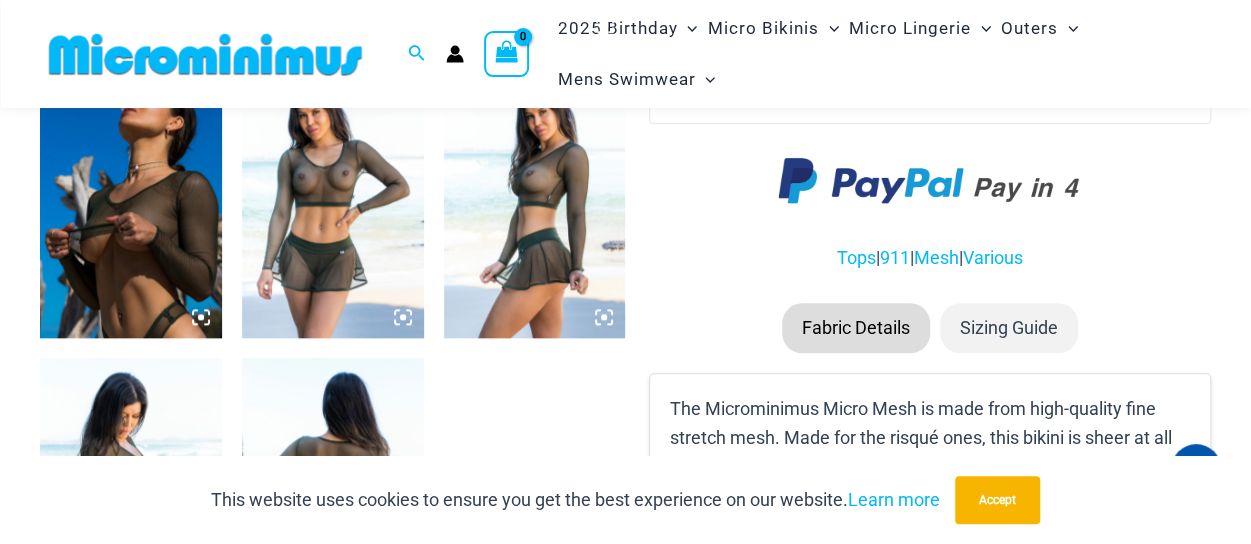 click 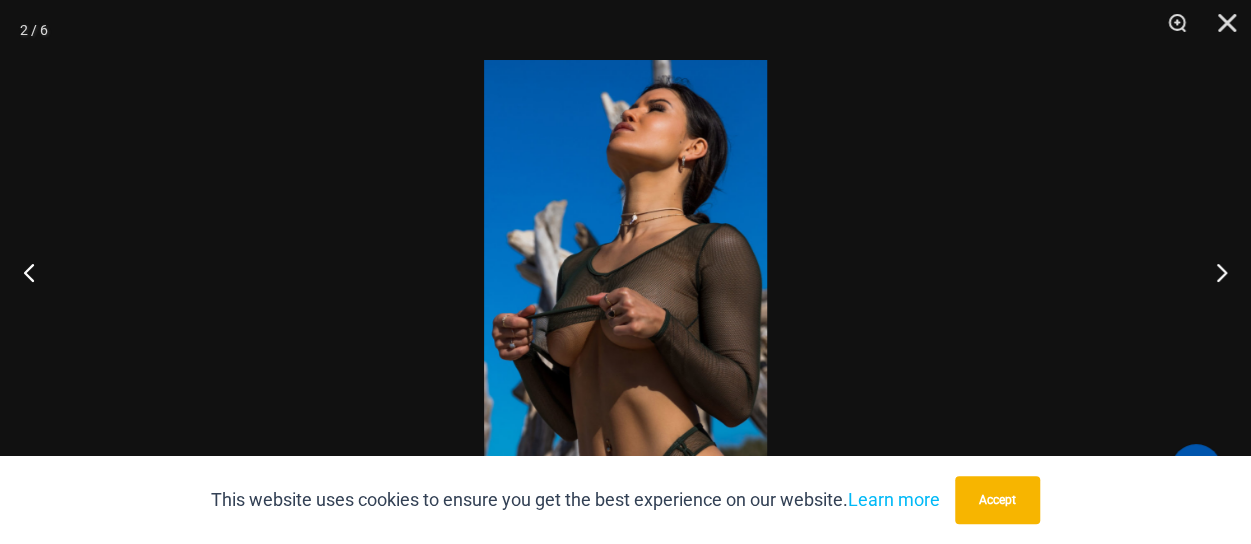 scroll, scrollTop: 1914, scrollLeft: 0, axis: vertical 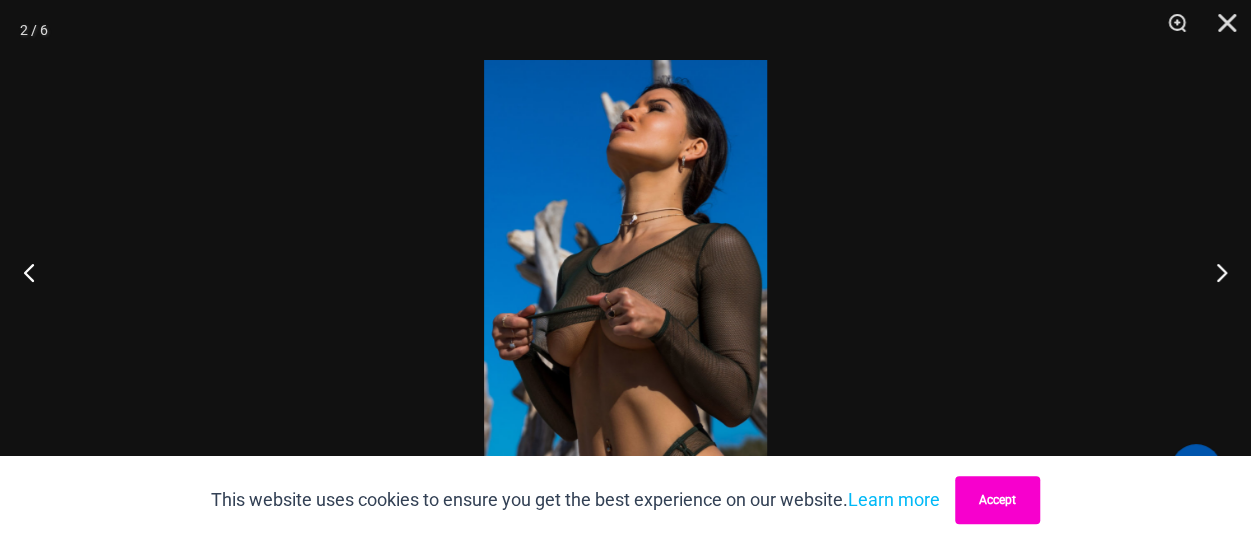 click on "Accept" at bounding box center (997, 500) 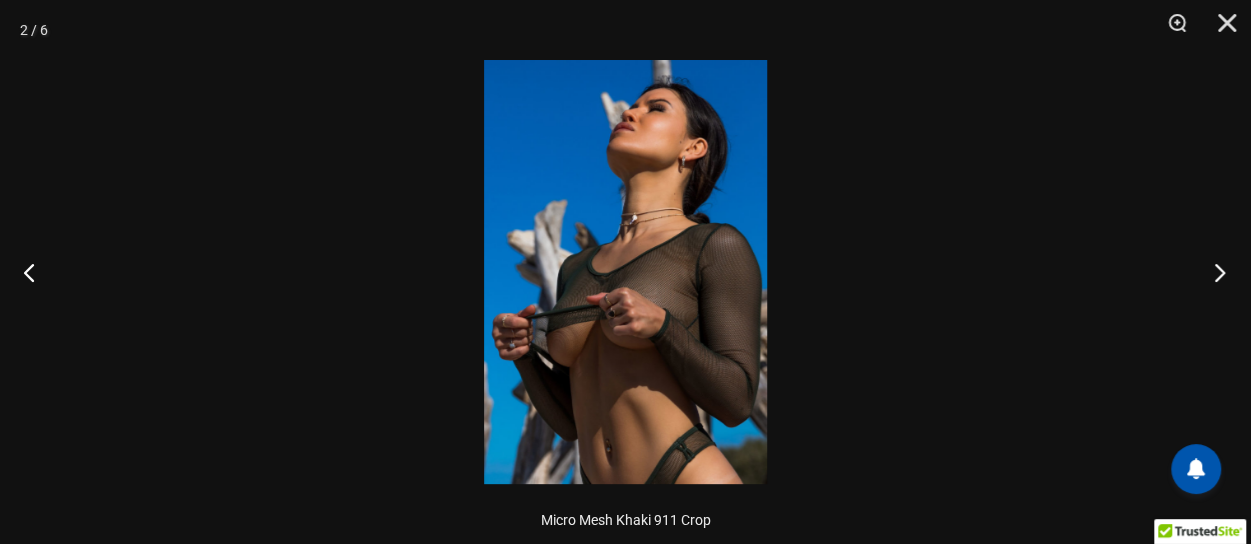 click at bounding box center (1213, 272) 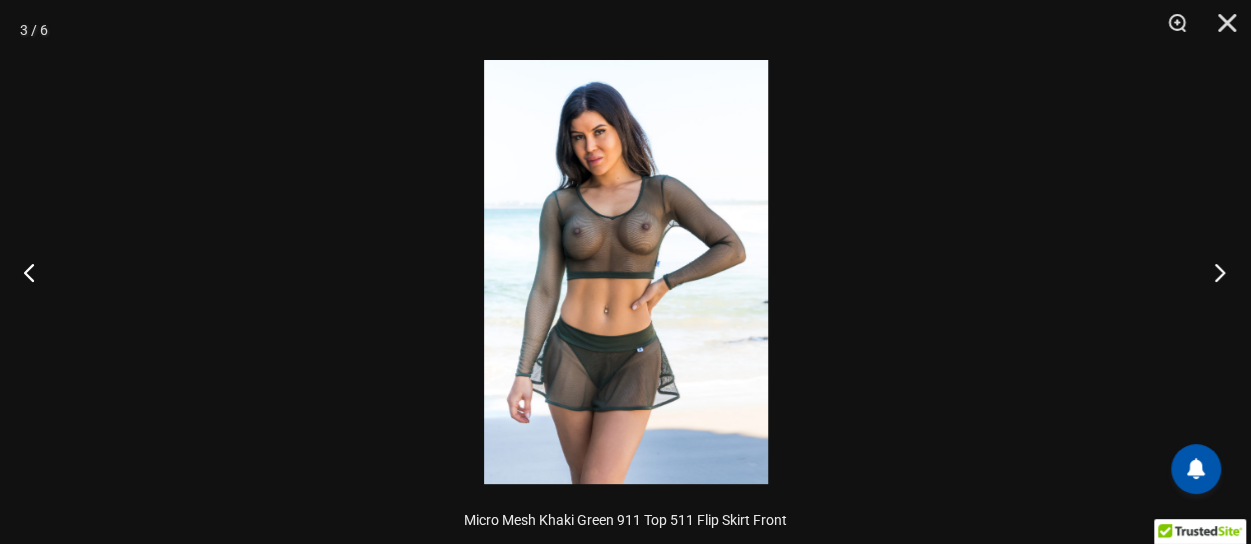 click at bounding box center (1213, 272) 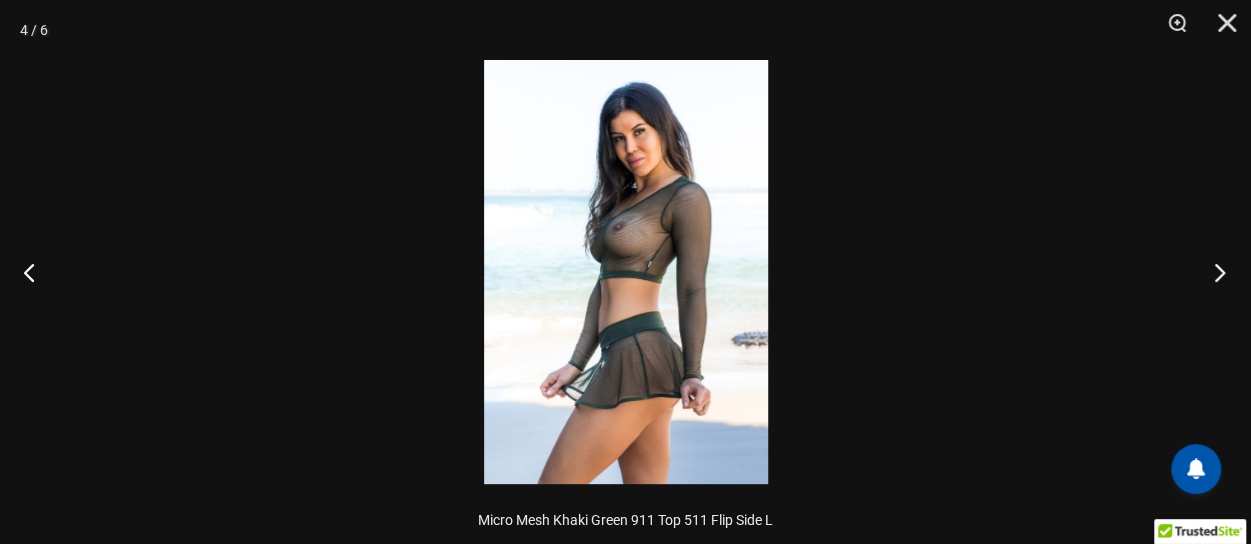 click at bounding box center (1213, 272) 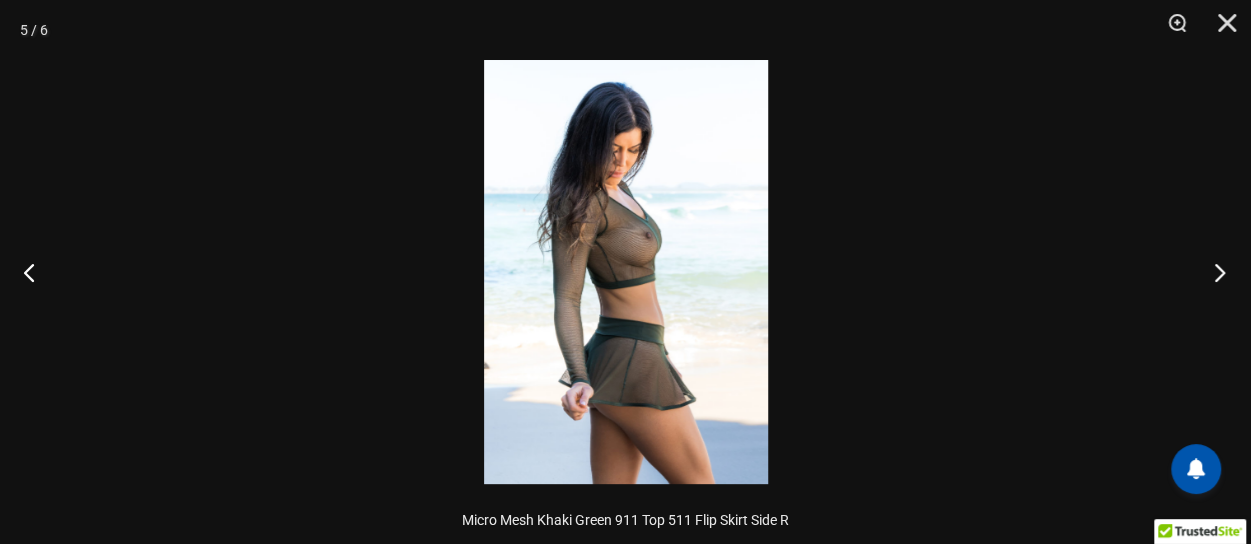 click at bounding box center (1213, 272) 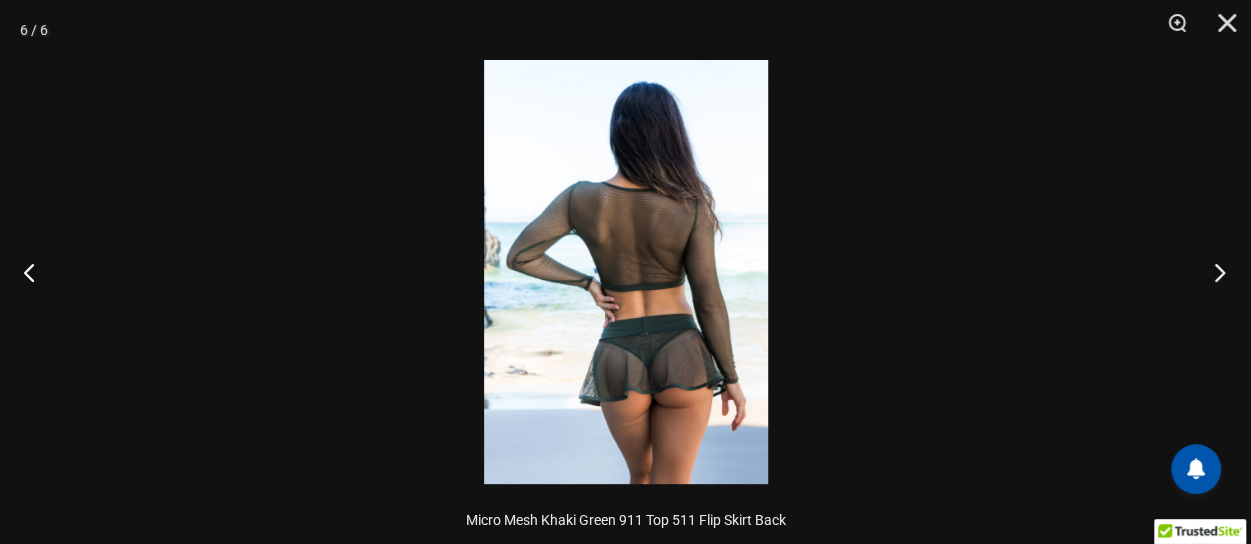 click at bounding box center (1213, 272) 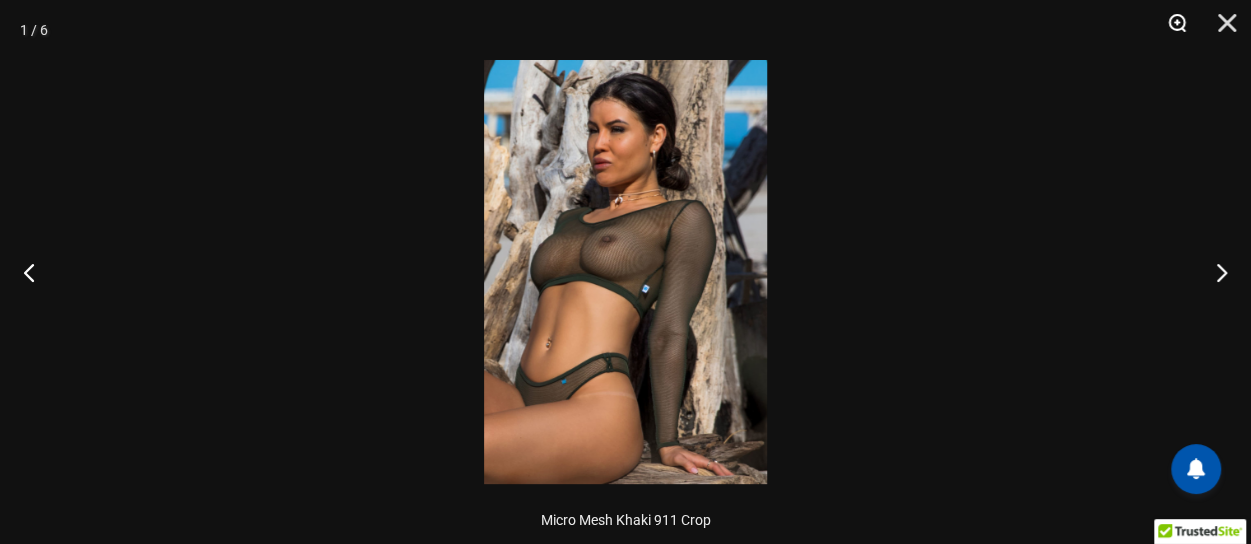 click at bounding box center [1170, 30] 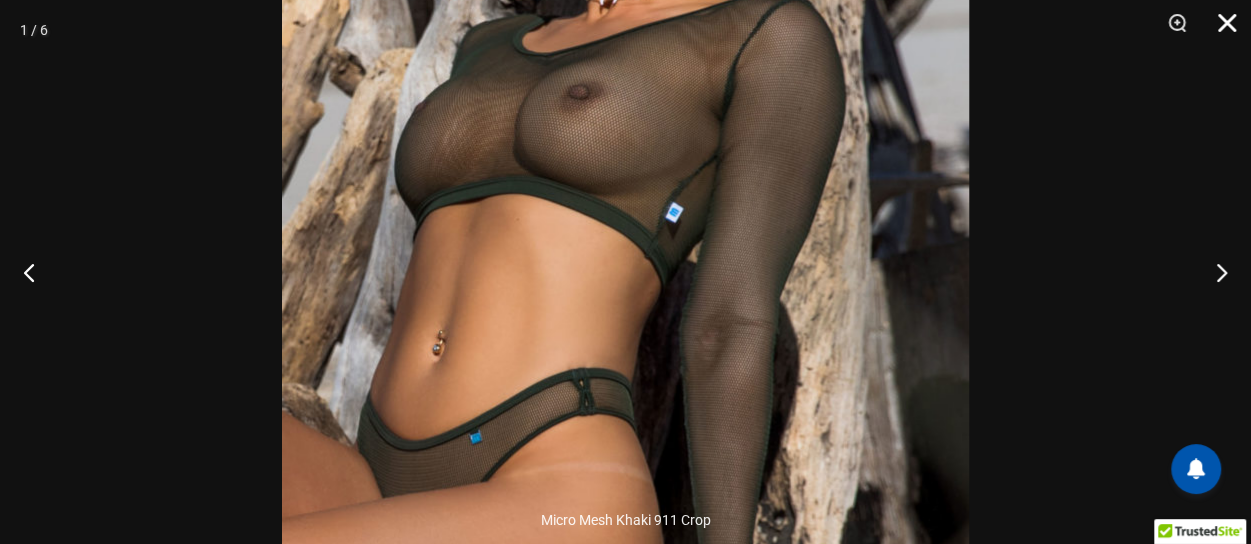 click at bounding box center (1220, 30) 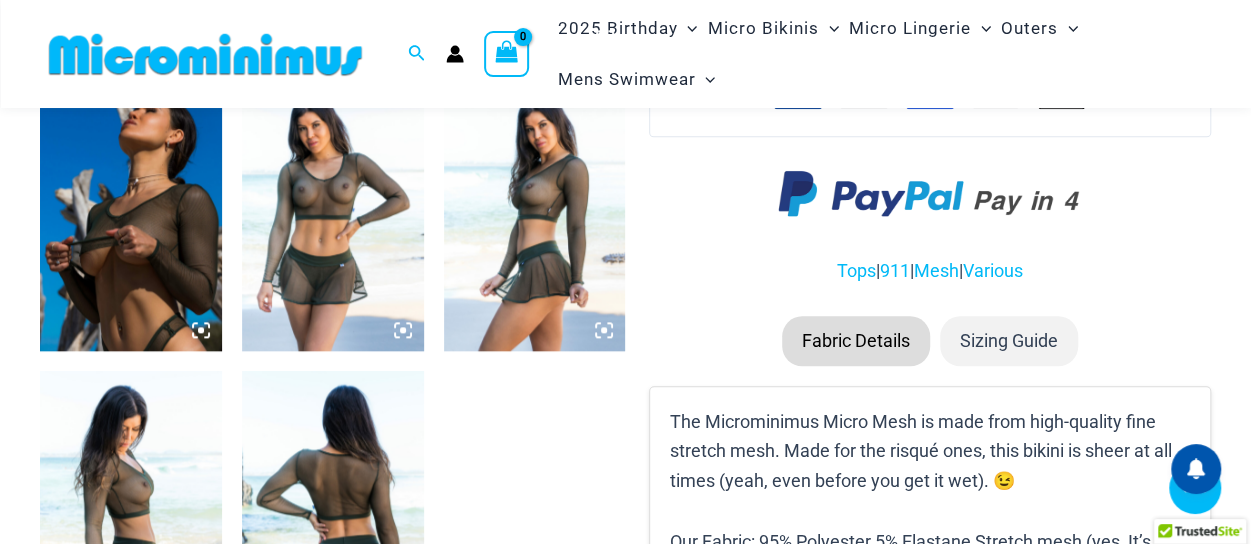 scroll, scrollTop: 929, scrollLeft: 0, axis: vertical 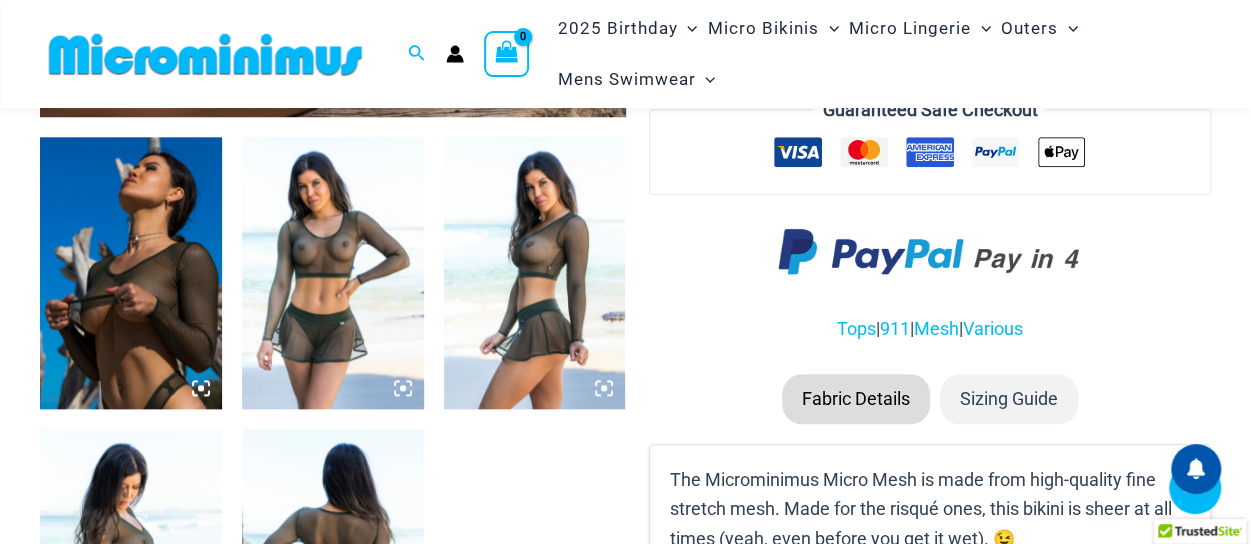 click at bounding box center (131, 273) 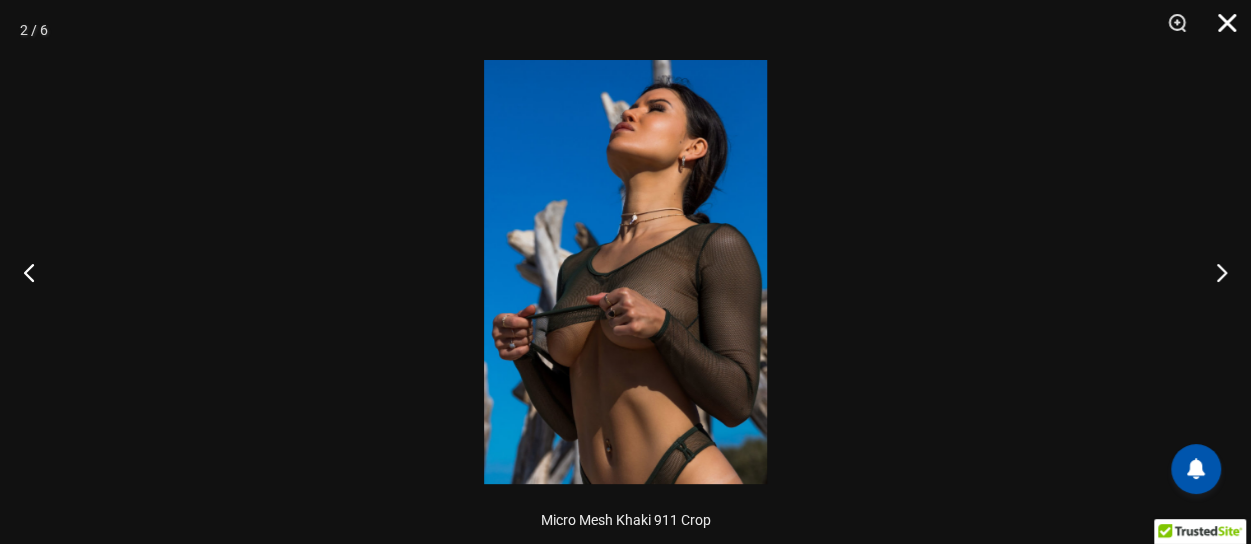click at bounding box center [1220, 30] 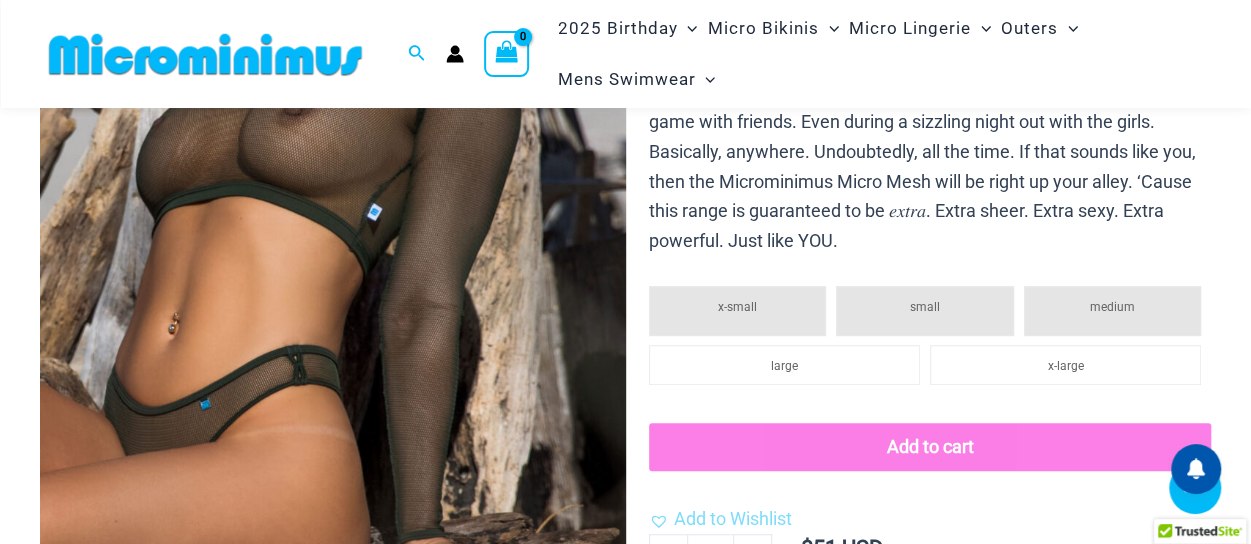 scroll, scrollTop: 529, scrollLeft: 0, axis: vertical 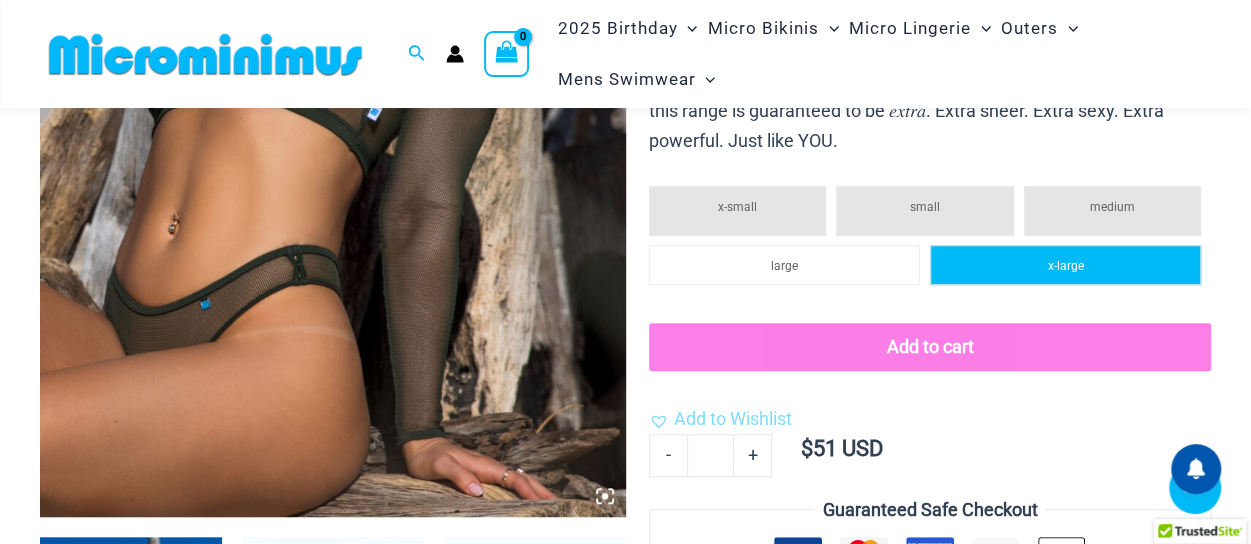 click on "x-large" 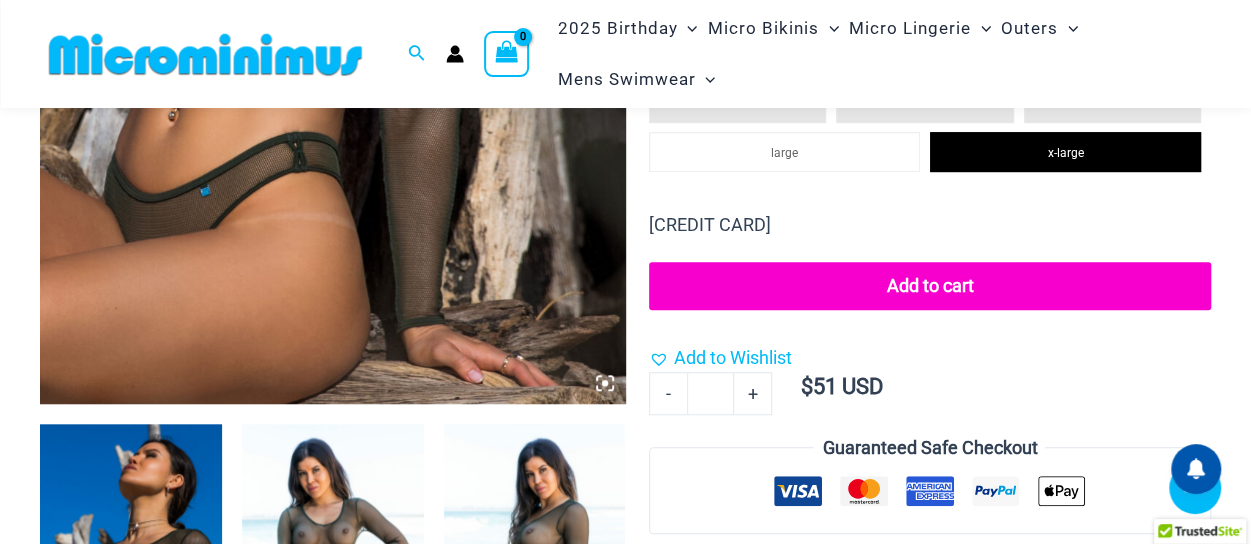 scroll, scrollTop: 629, scrollLeft: 0, axis: vertical 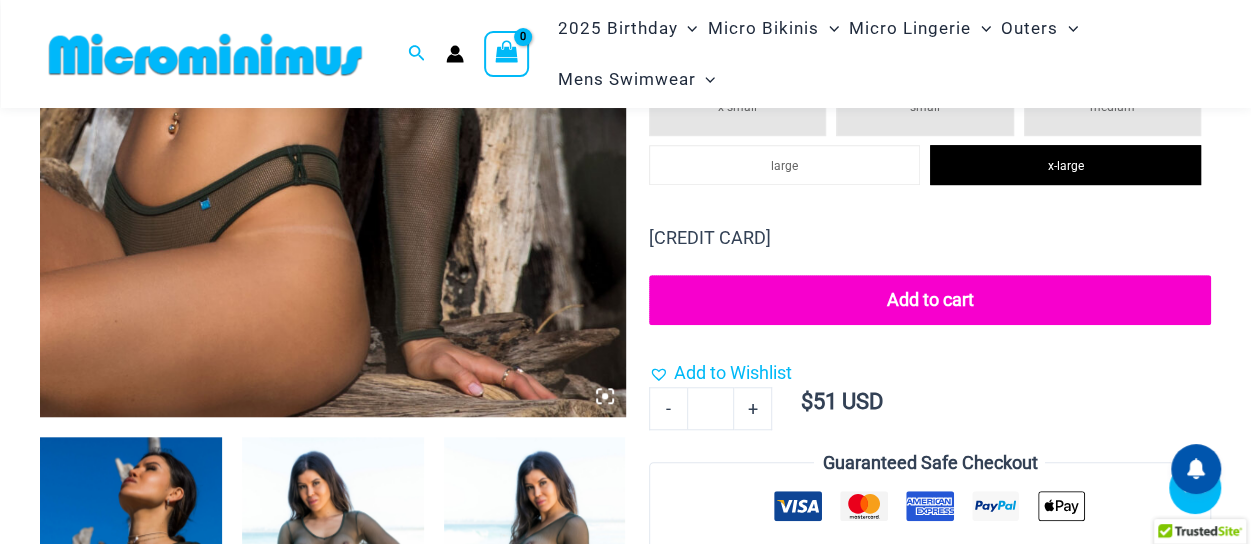 click on "Add to cart" 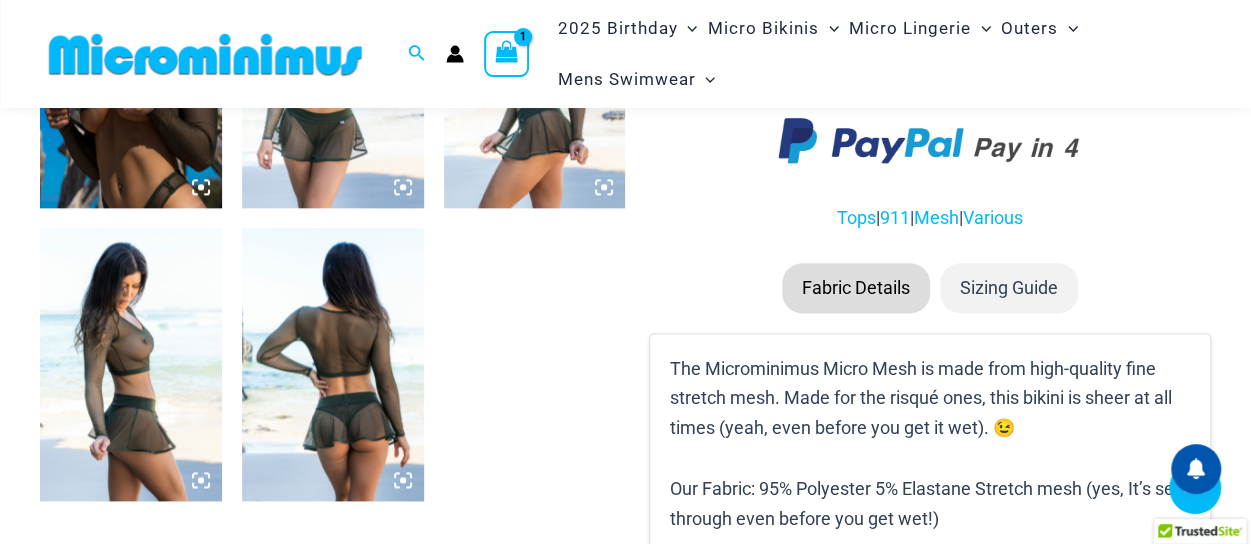 scroll, scrollTop: 1129, scrollLeft: 0, axis: vertical 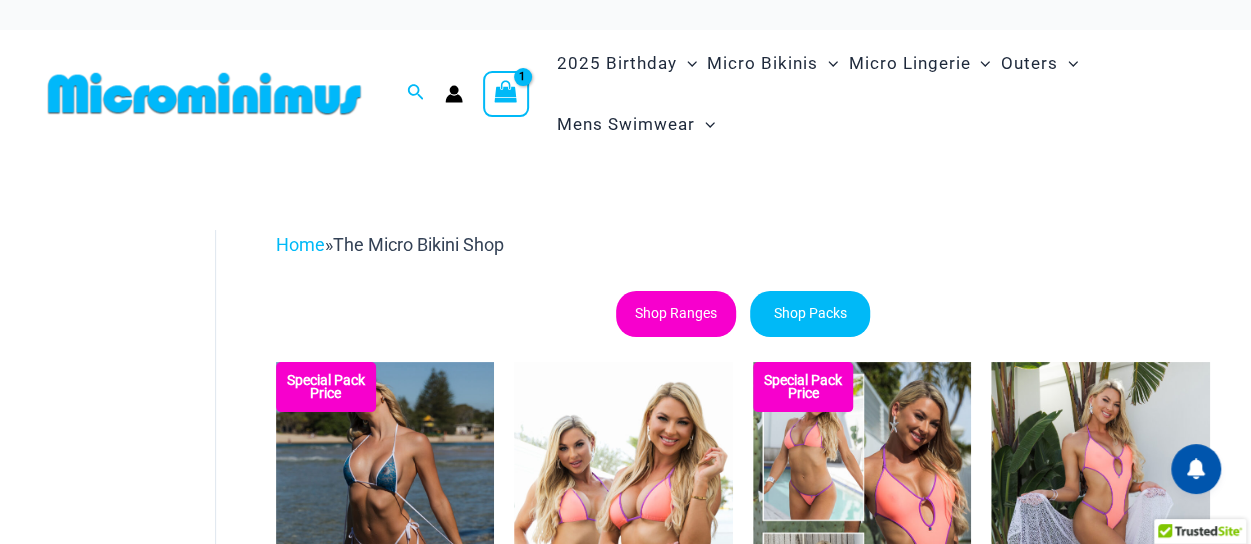 click on "Shop Ranges" at bounding box center [676, 314] 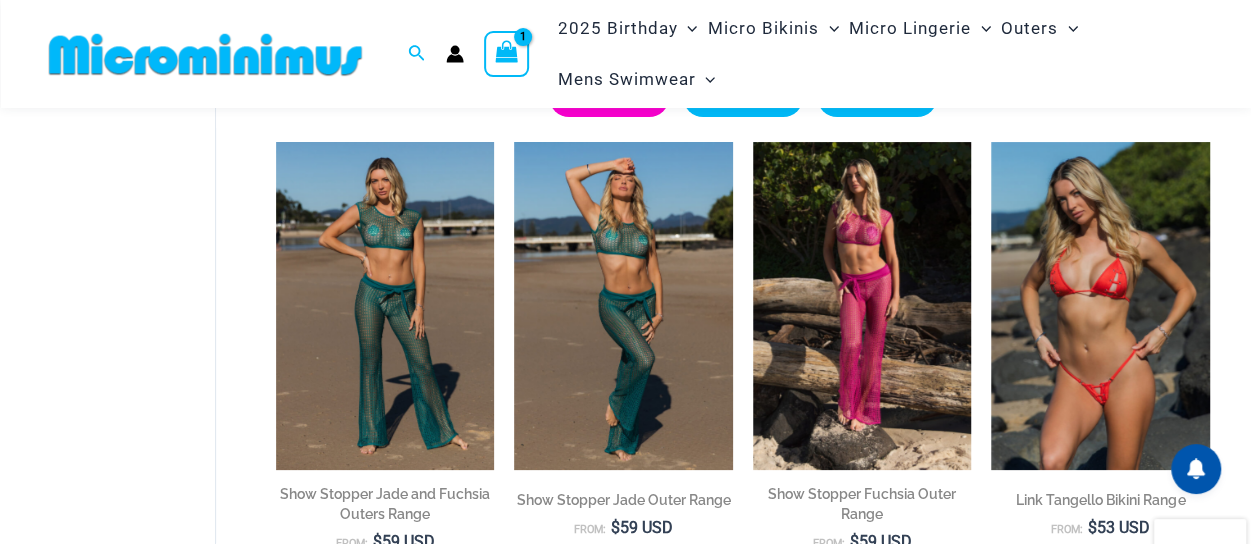 scroll, scrollTop: 300, scrollLeft: 0, axis: vertical 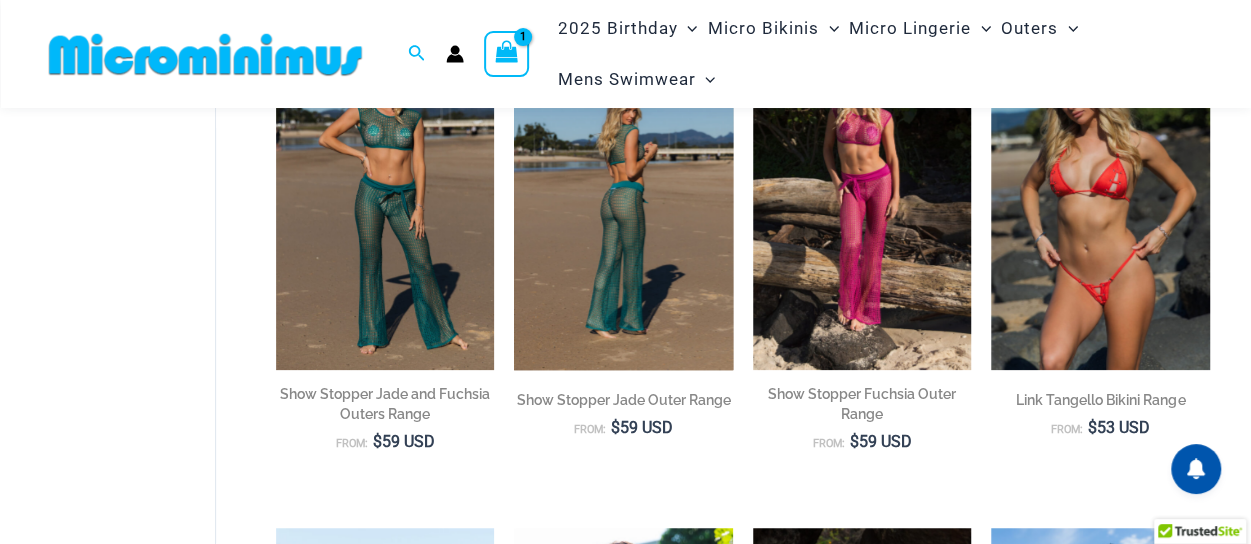 click at bounding box center [623, 206] 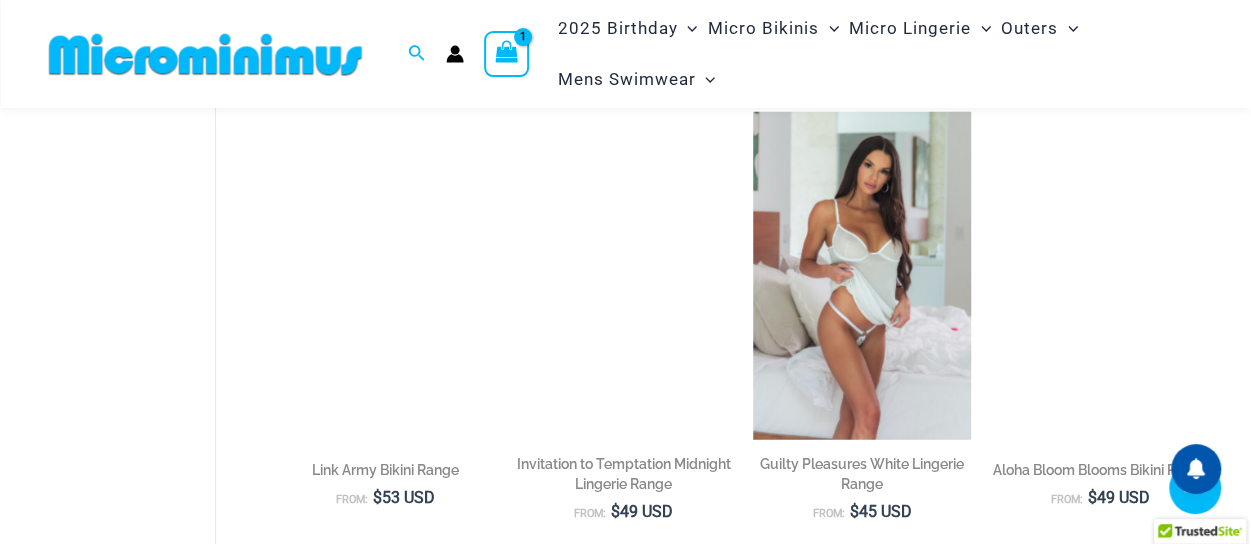 scroll, scrollTop: 2687, scrollLeft: 0, axis: vertical 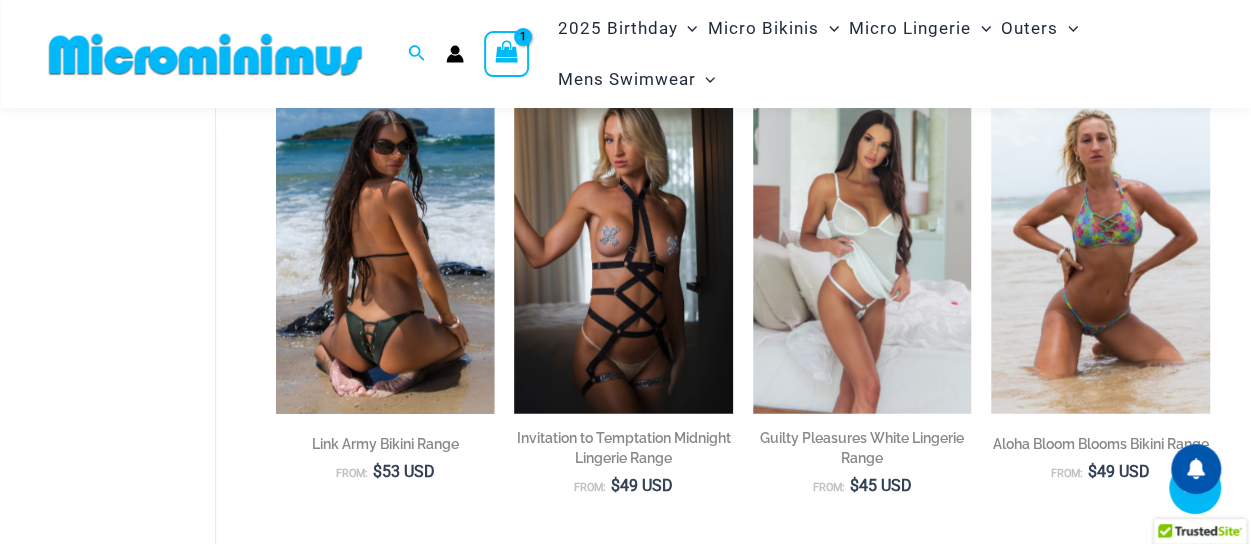 click at bounding box center [385, 250] 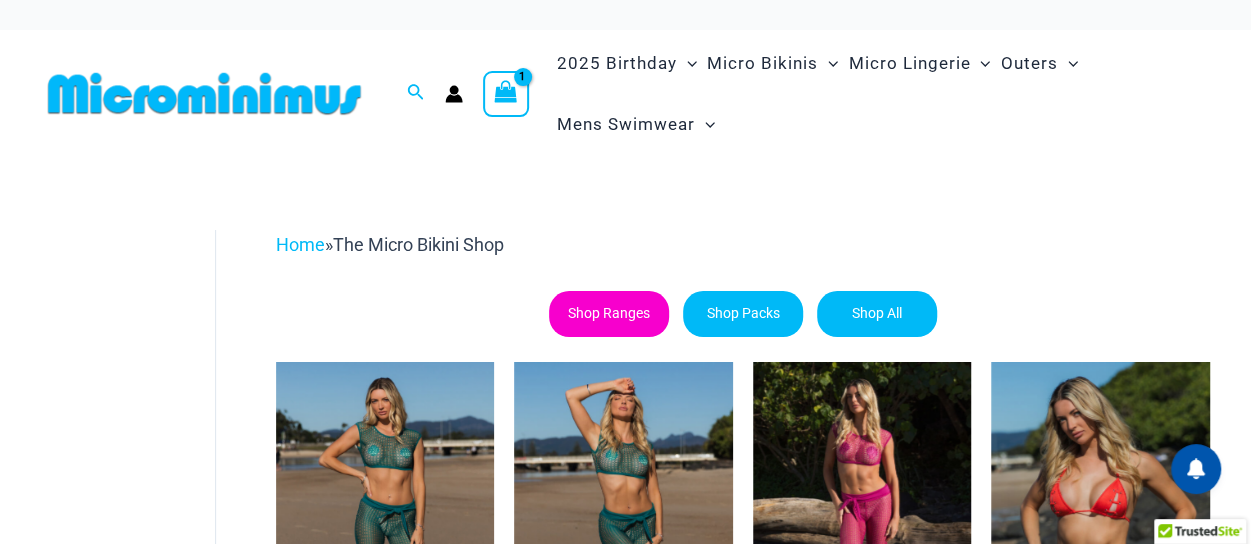 scroll, scrollTop: 0, scrollLeft: 0, axis: both 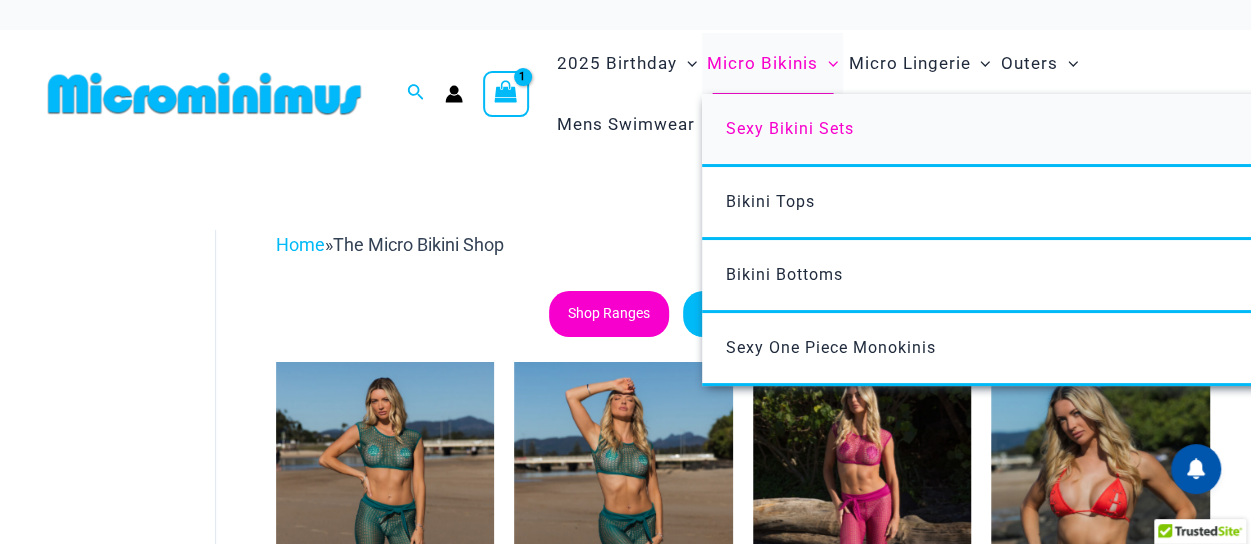 click on "Sexy Bikini Sets" at bounding box center [790, 128] 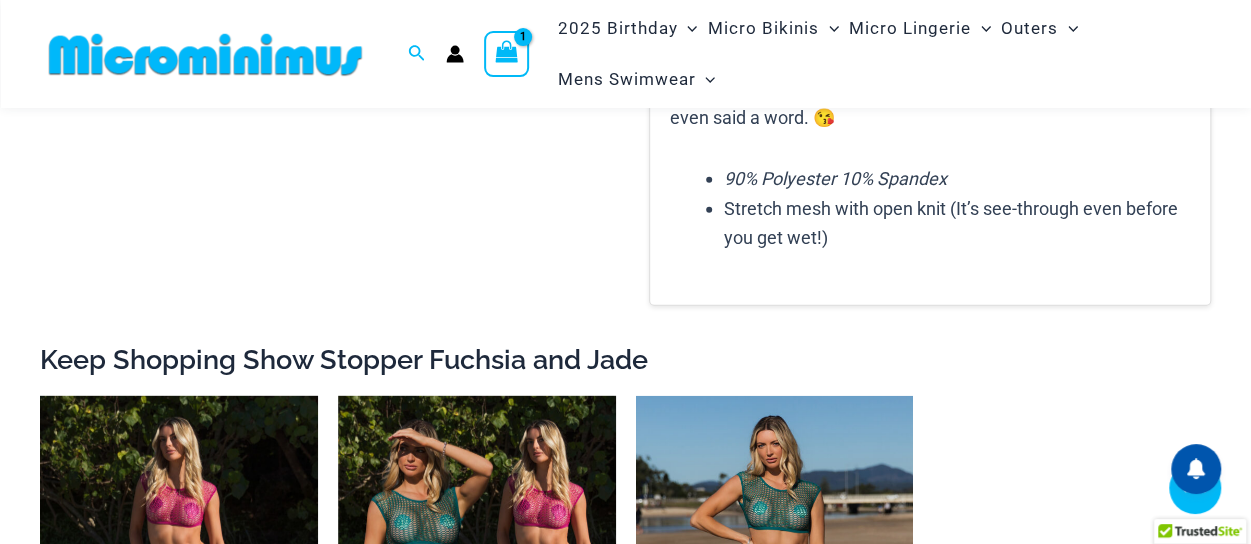 scroll, scrollTop: 2500, scrollLeft: 0, axis: vertical 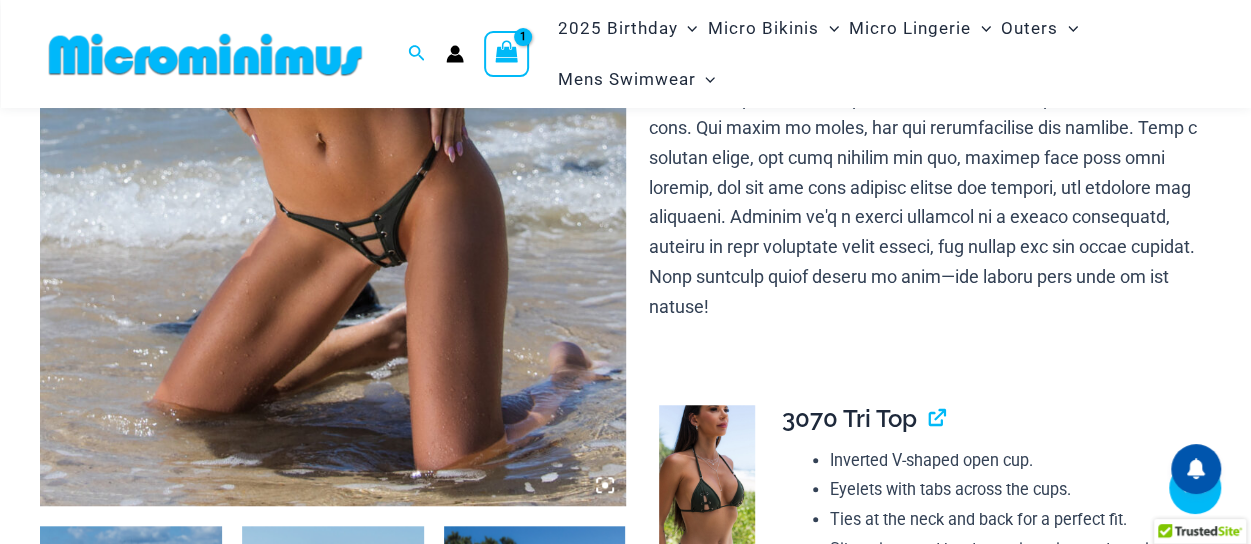 click at bounding box center [333, 66] 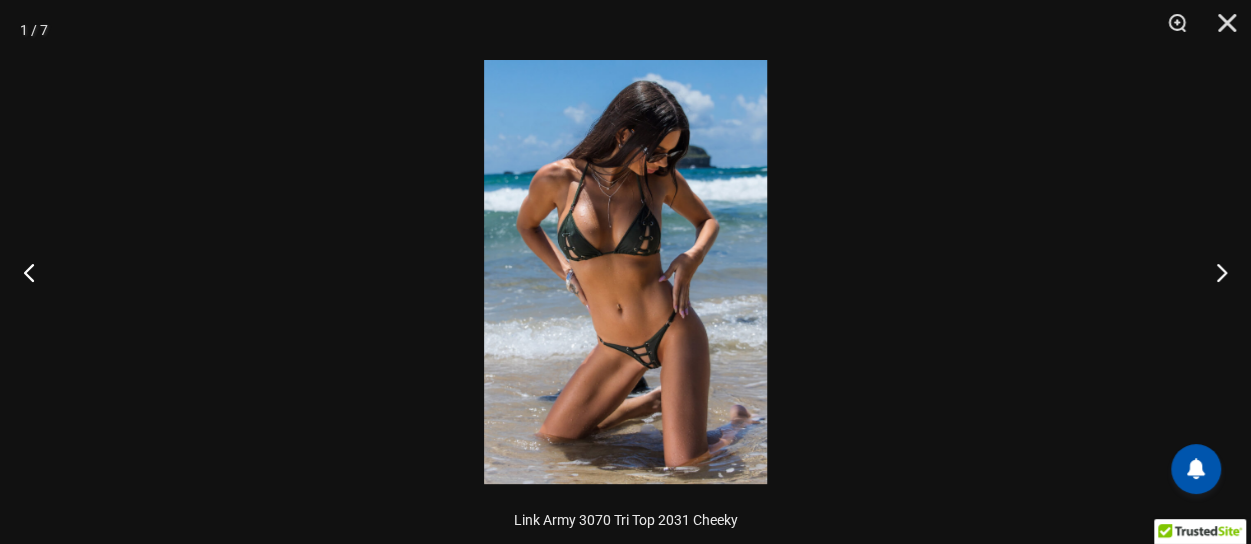 click at bounding box center [625, 272] 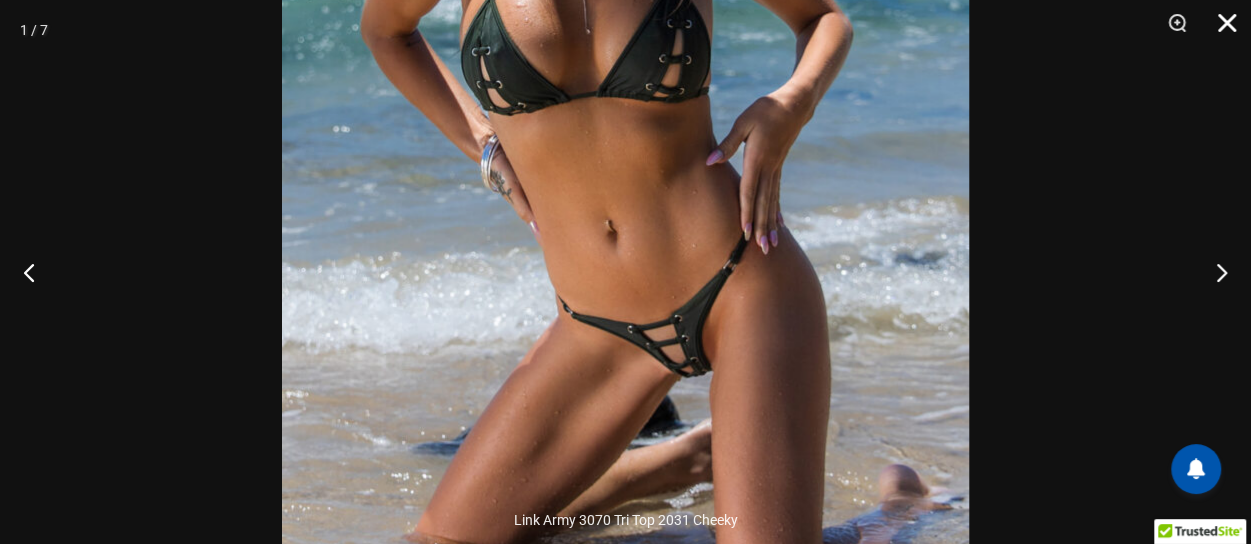 click at bounding box center (1220, 30) 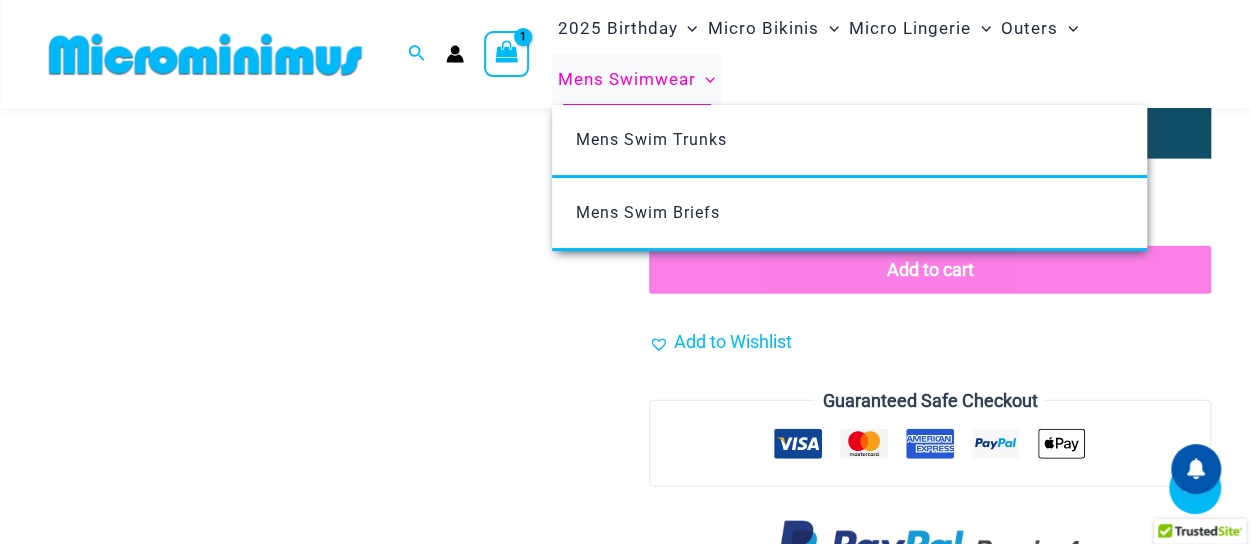 scroll, scrollTop: 1800, scrollLeft: 0, axis: vertical 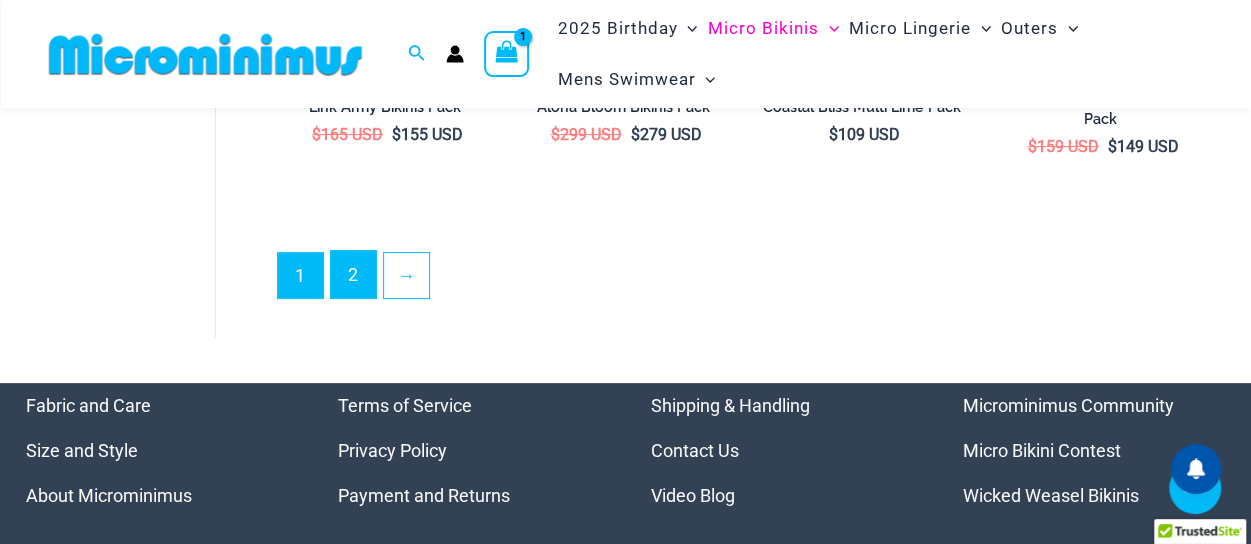 click on "2" at bounding box center (353, 274) 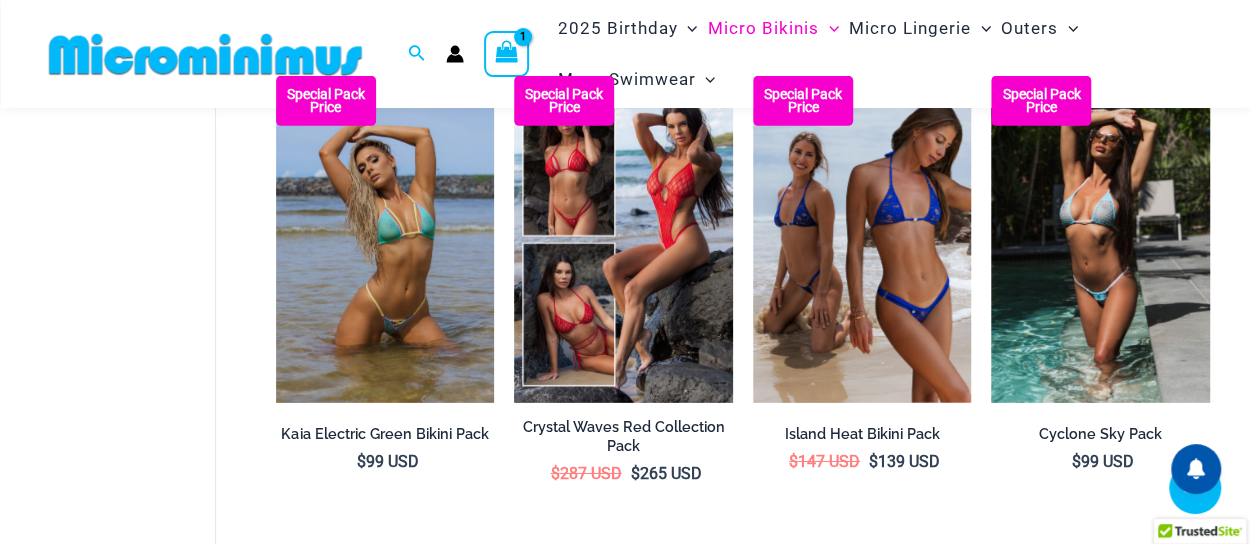 scroll, scrollTop: 3000, scrollLeft: 0, axis: vertical 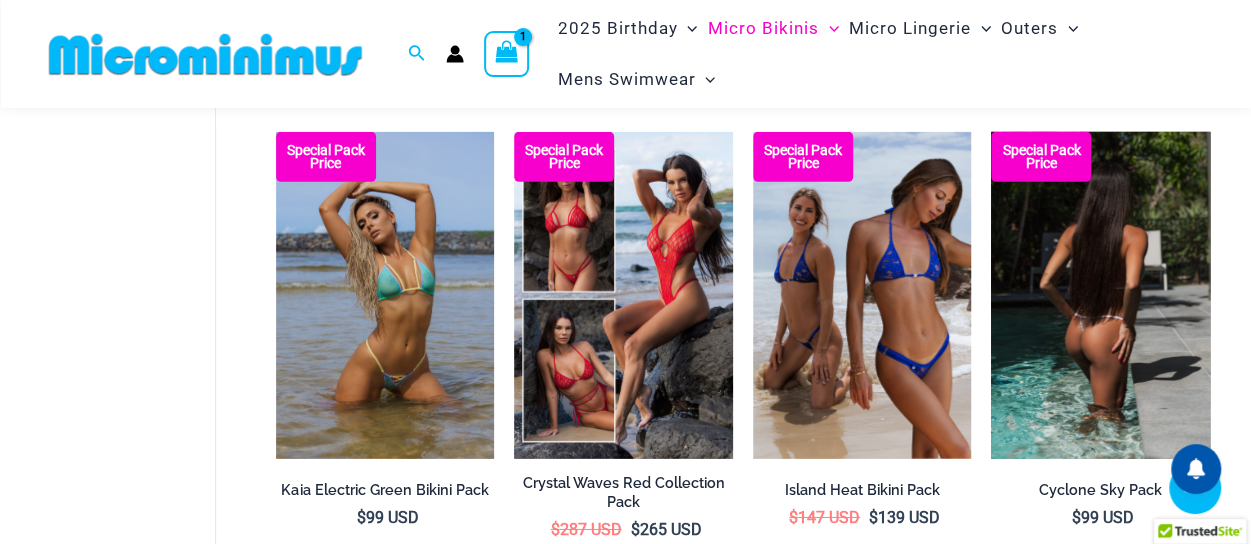 click at bounding box center (1100, 296) 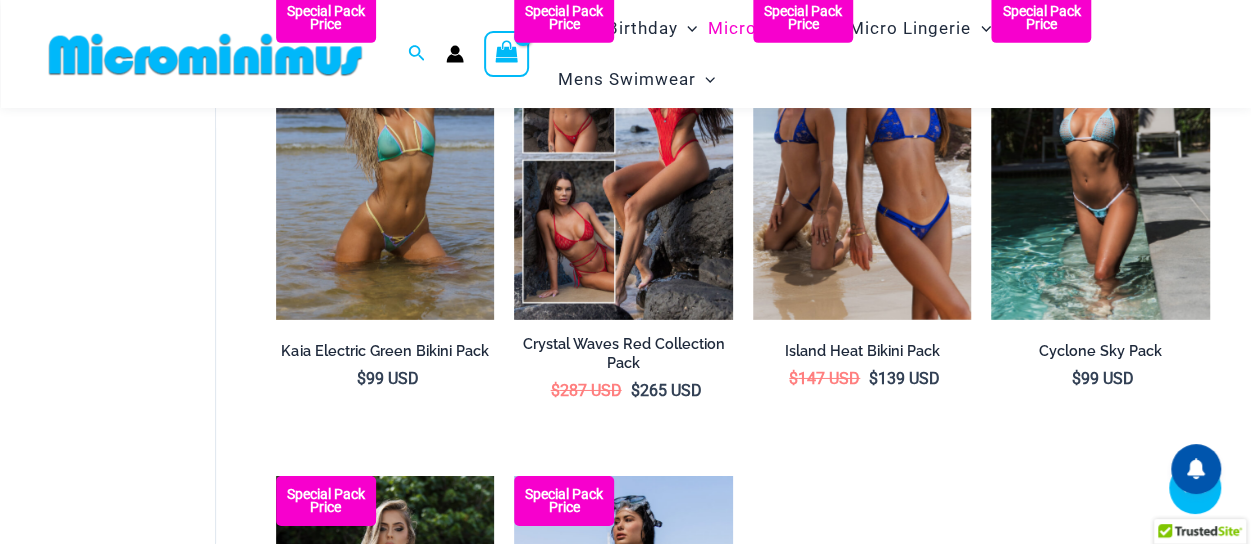scroll, scrollTop: 3170, scrollLeft: 0, axis: vertical 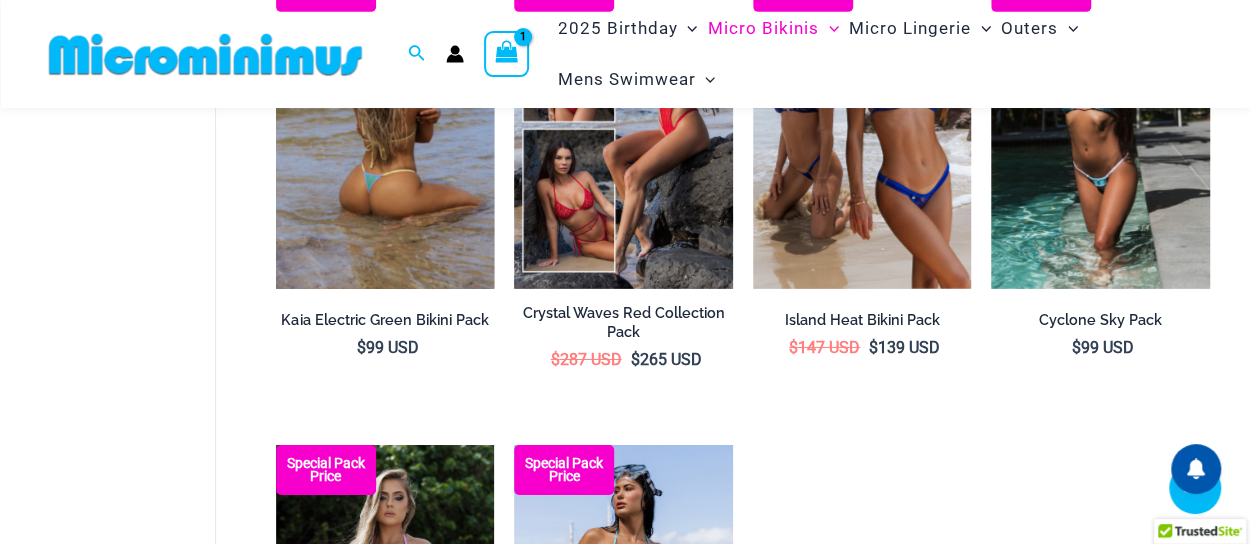 click at bounding box center (385, 126) 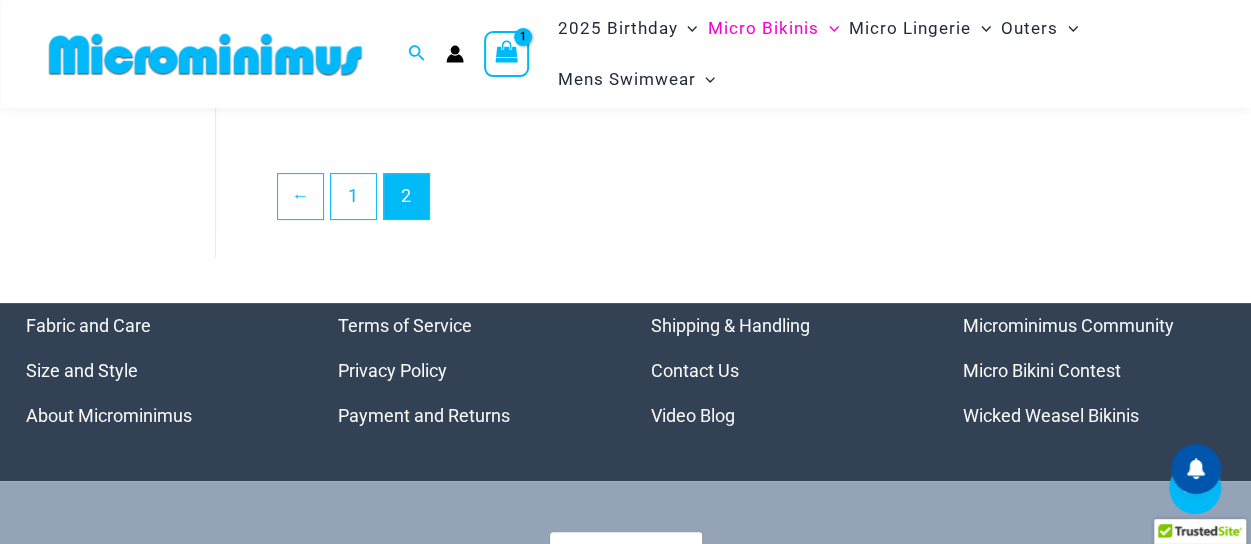 scroll, scrollTop: 3936, scrollLeft: 0, axis: vertical 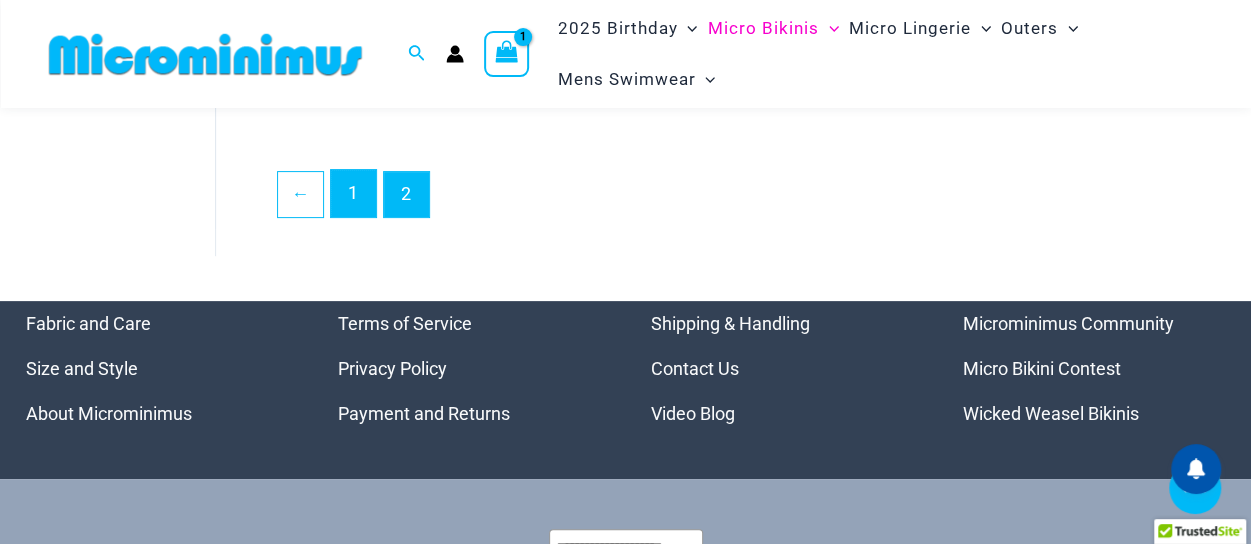click on "1" at bounding box center (353, 193) 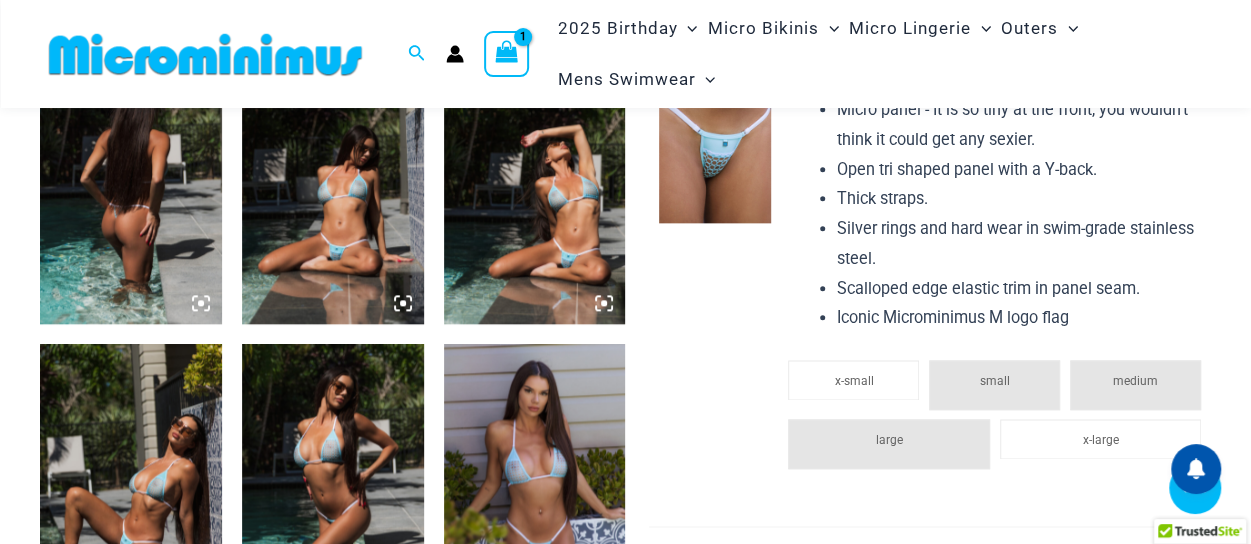 scroll, scrollTop: 1000, scrollLeft: 0, axis: vertical 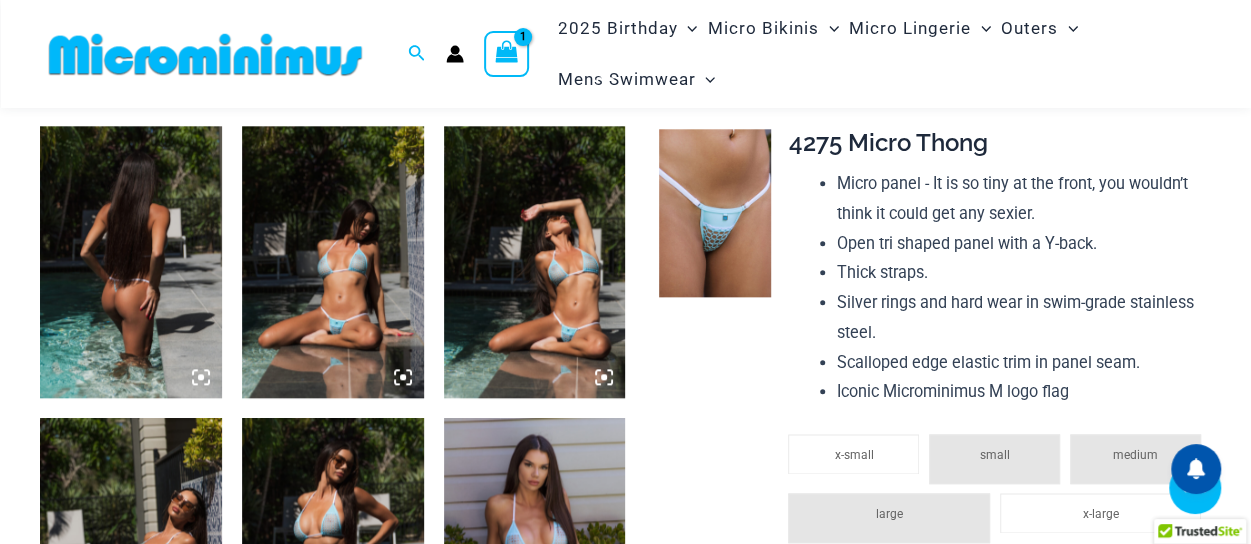 click at bounding box center (333, 262) 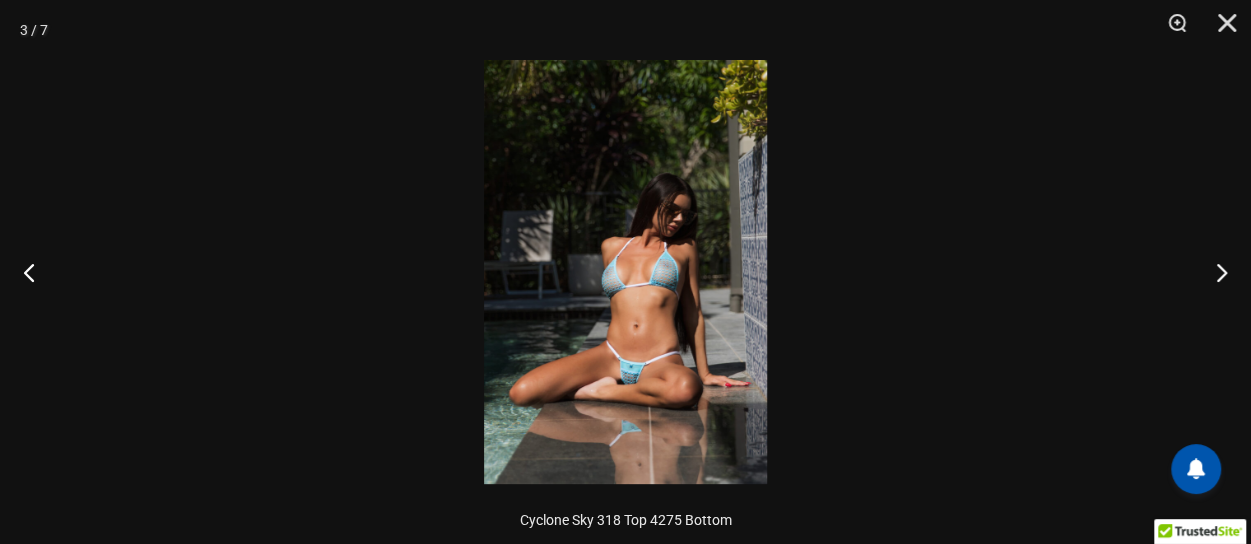 click at bounding box center (625, 272) 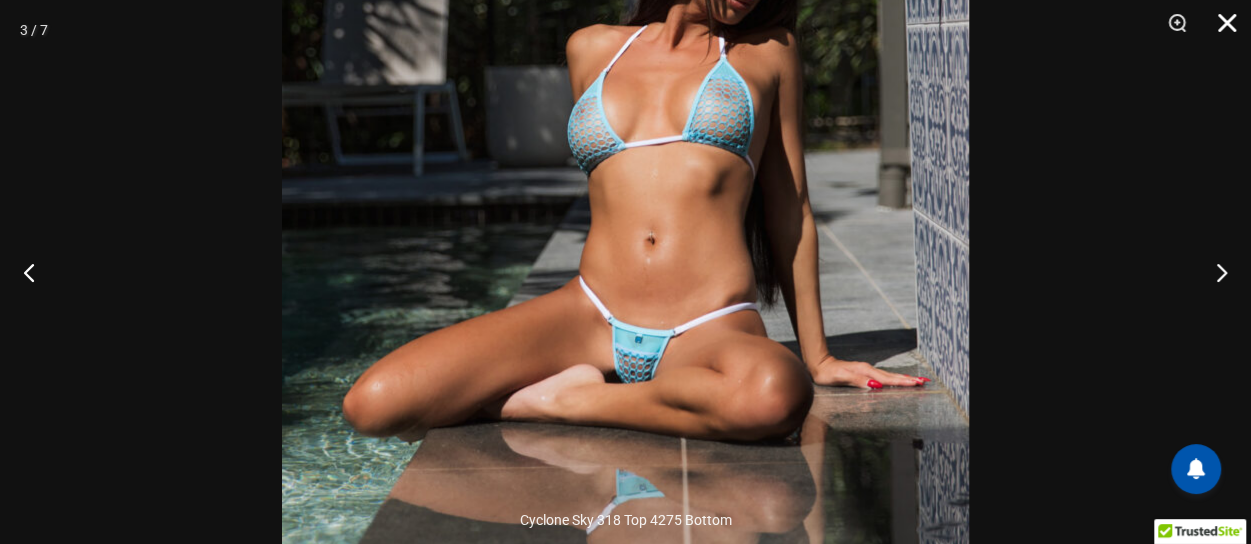 click at bounding box center [1220, 30] 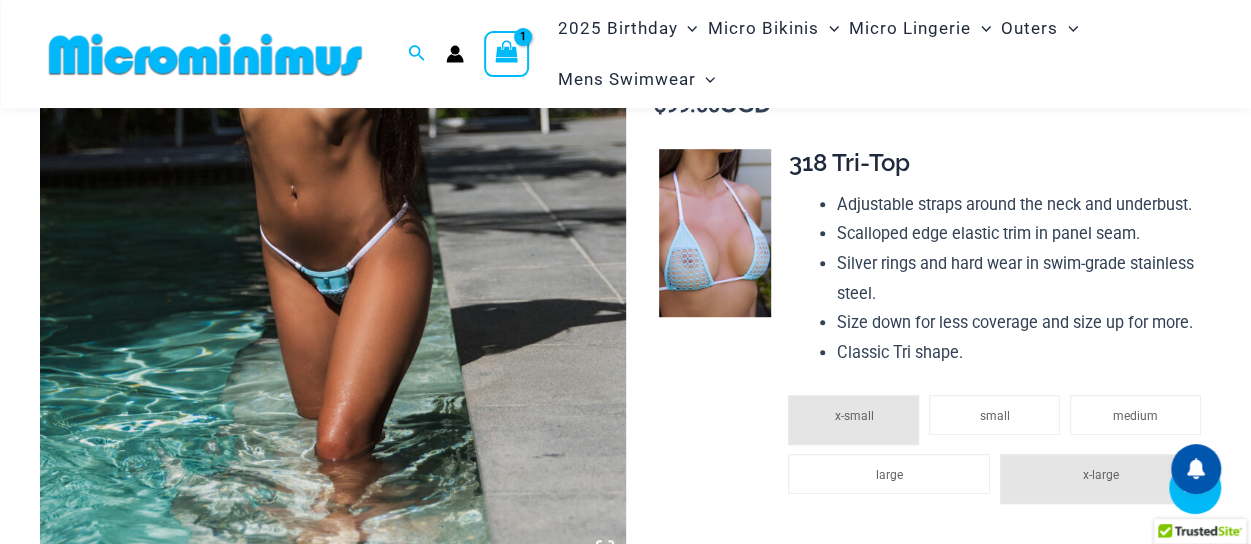 scroll, scrollTop: 500, scrollLeft: 0, axis: vertical 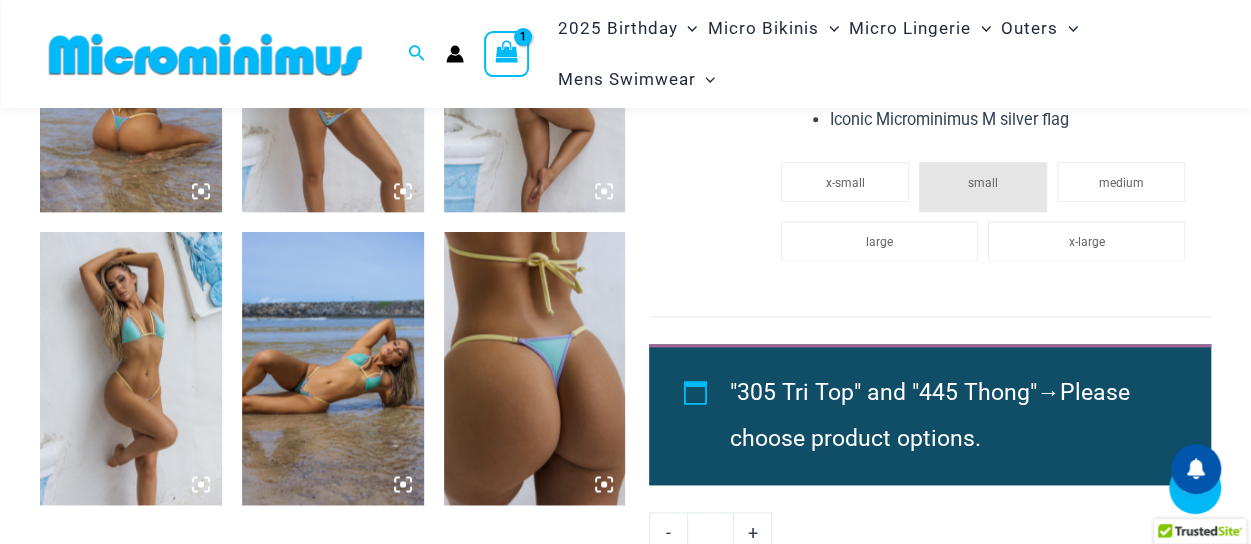 click at bounding box center [333, 76] 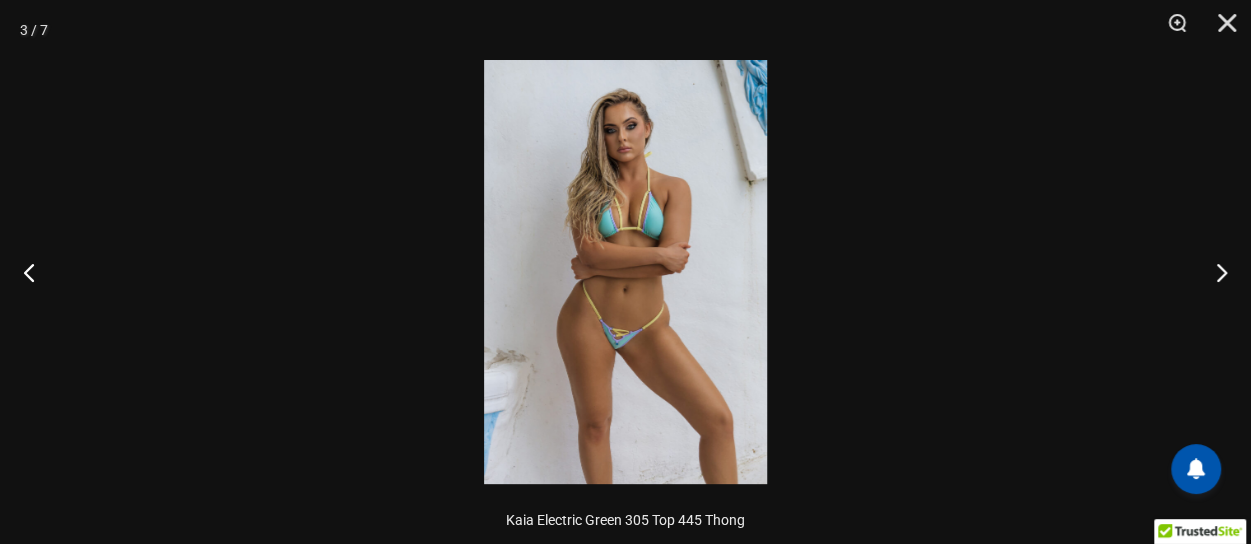click at bounding box center [625, 272] 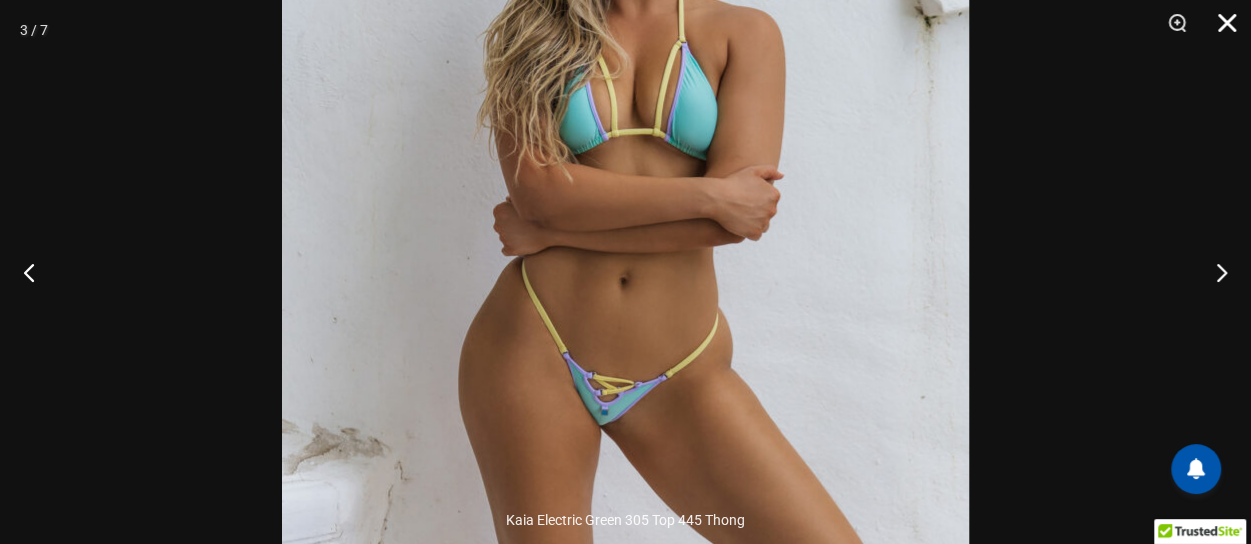 click at bounding box center [1220, 30] 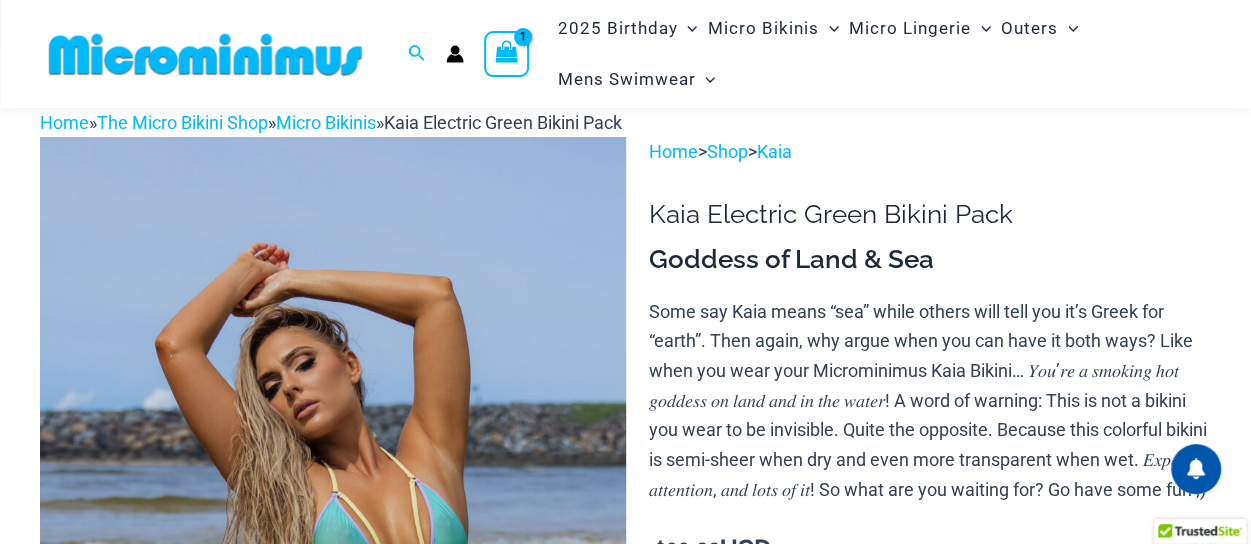 scroll, scrollTop: 86, scrollLeft: 0, axis: vertical 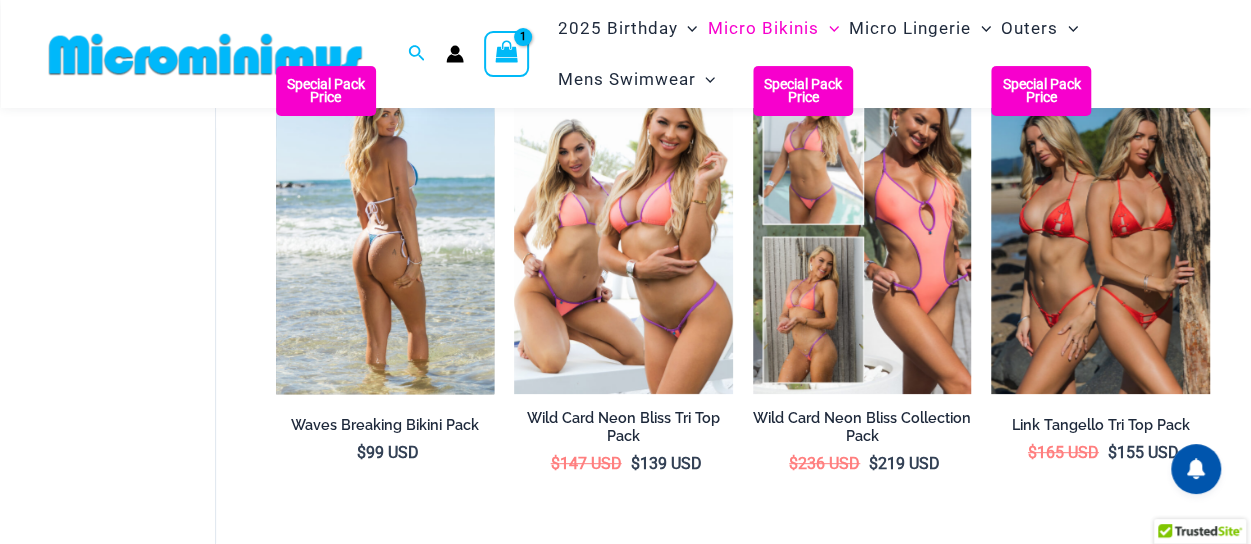 click at bounding box center (385, 230) 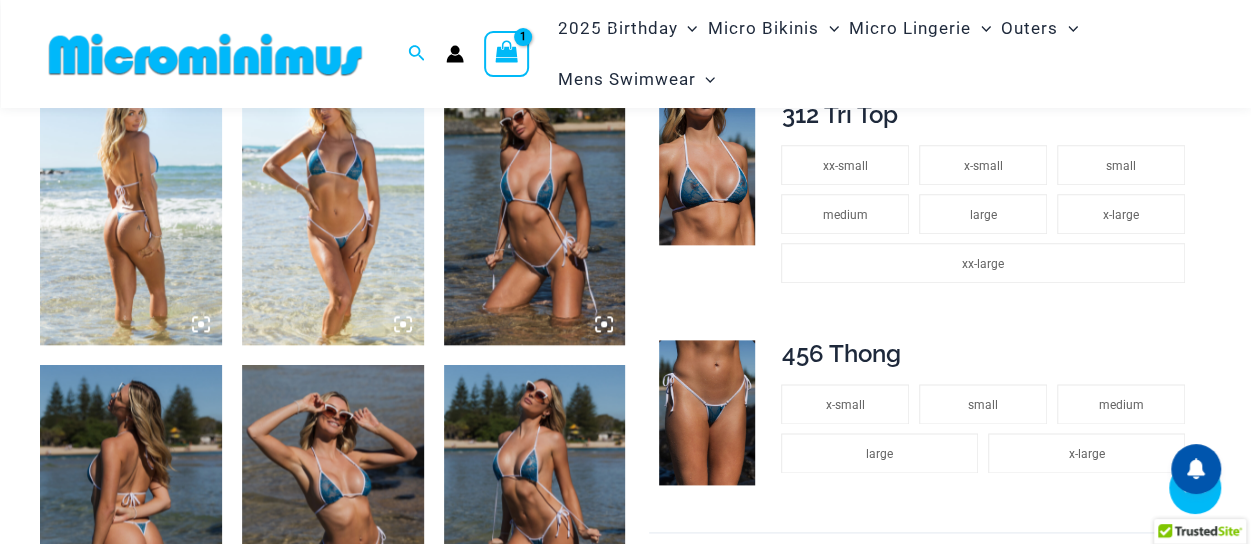 scroll, scrollTop: 1098, scrollLeft: 0, axis: vertical 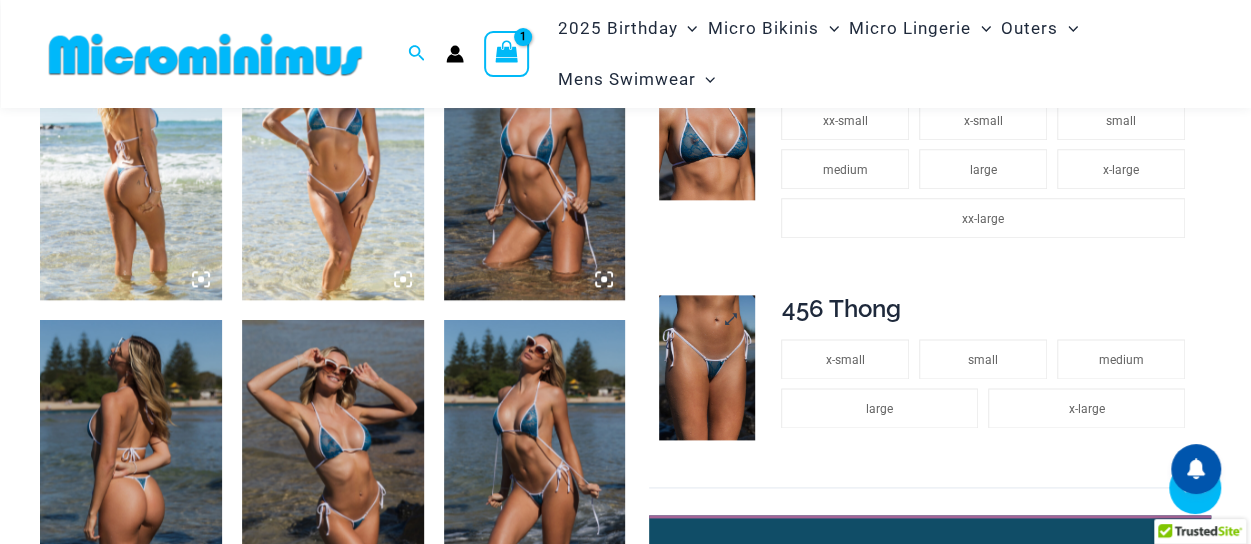 click at bounding box center (707, 367) 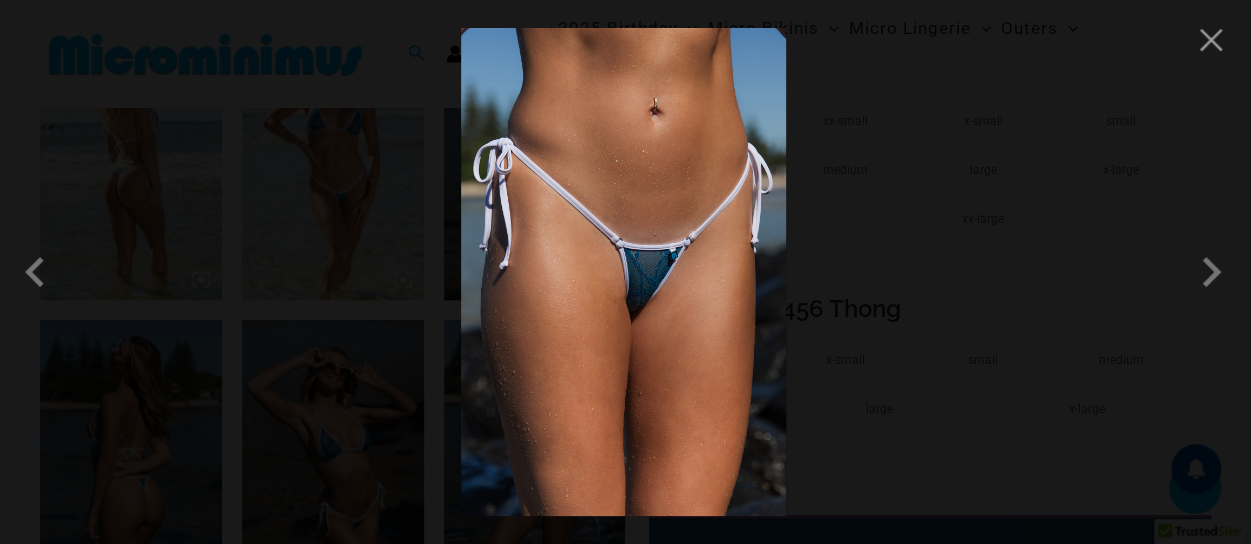 click at bounding box center [623, 272] 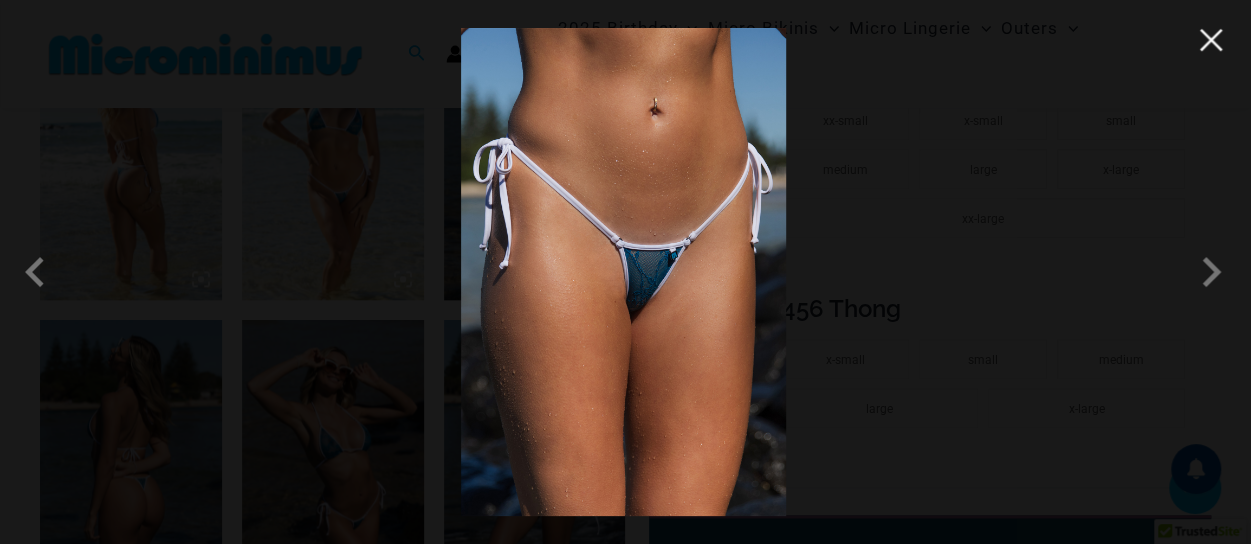 click at bounding box center [1211, 40] 